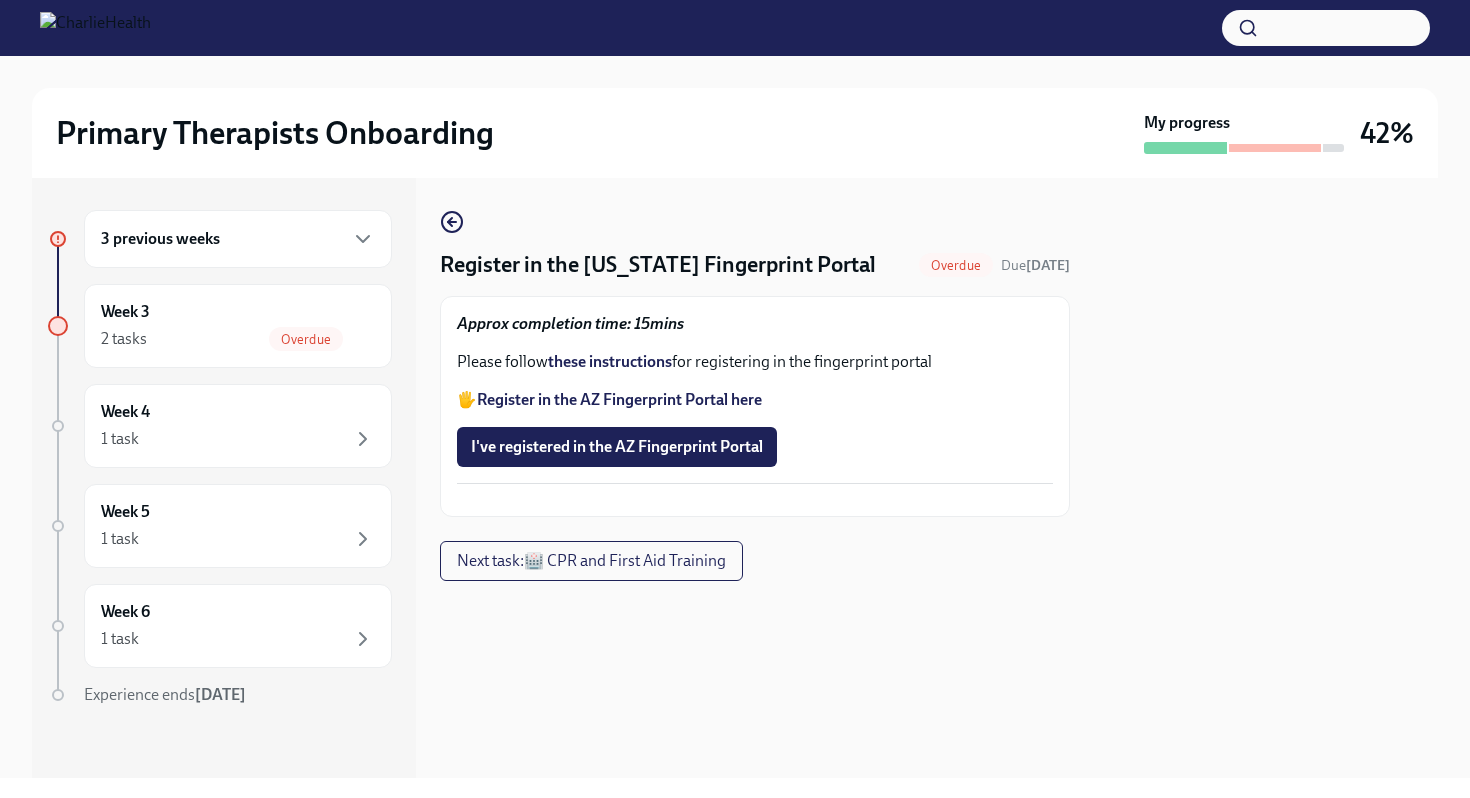 scroll, scrollTop: 0, scrollLeft: 0, axis: both 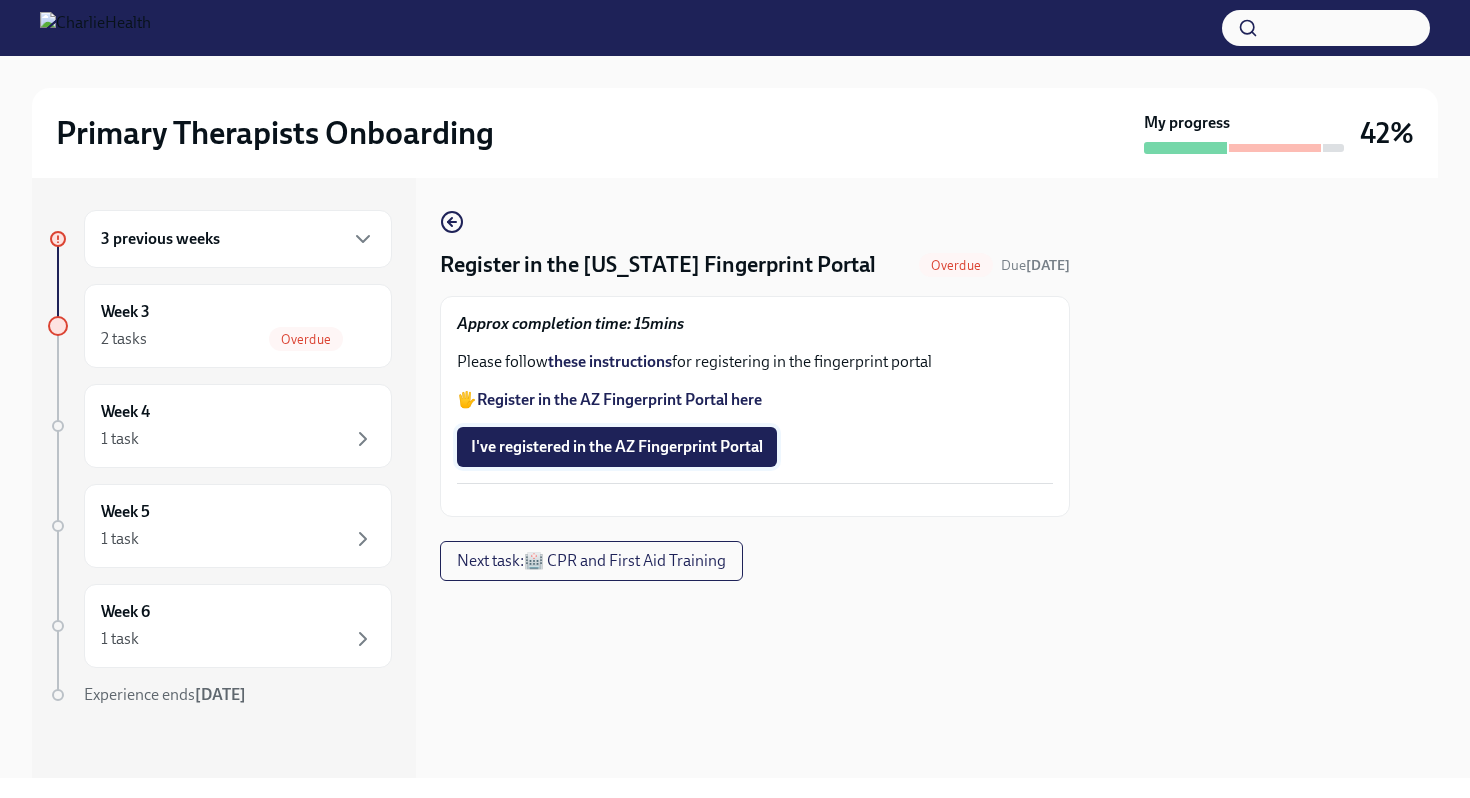 click on "I've registered in the AZ Fingerprint Portal" at bounding box center [617, 447] 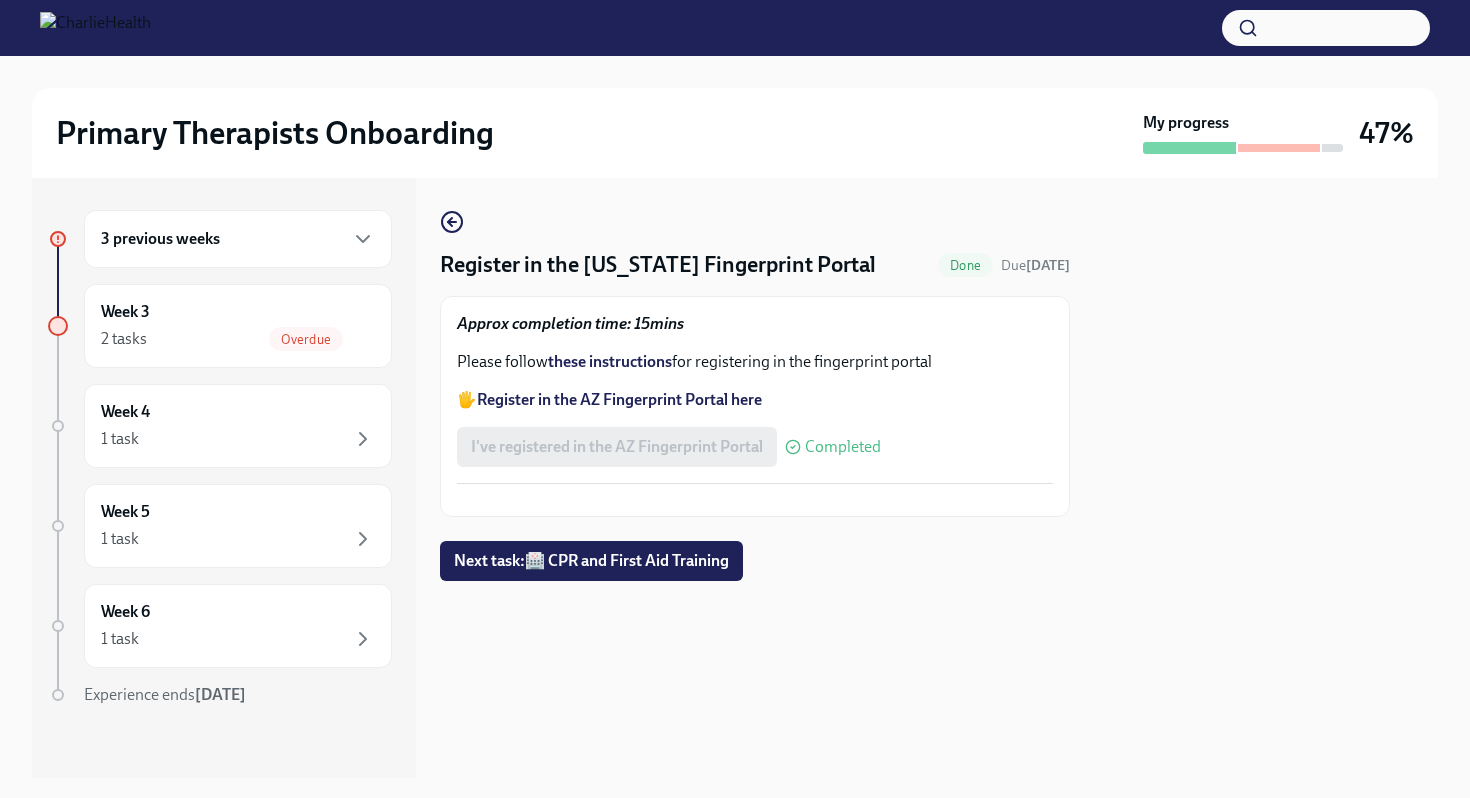 click on "3 previous weeks" at bounding box center [238, 239] 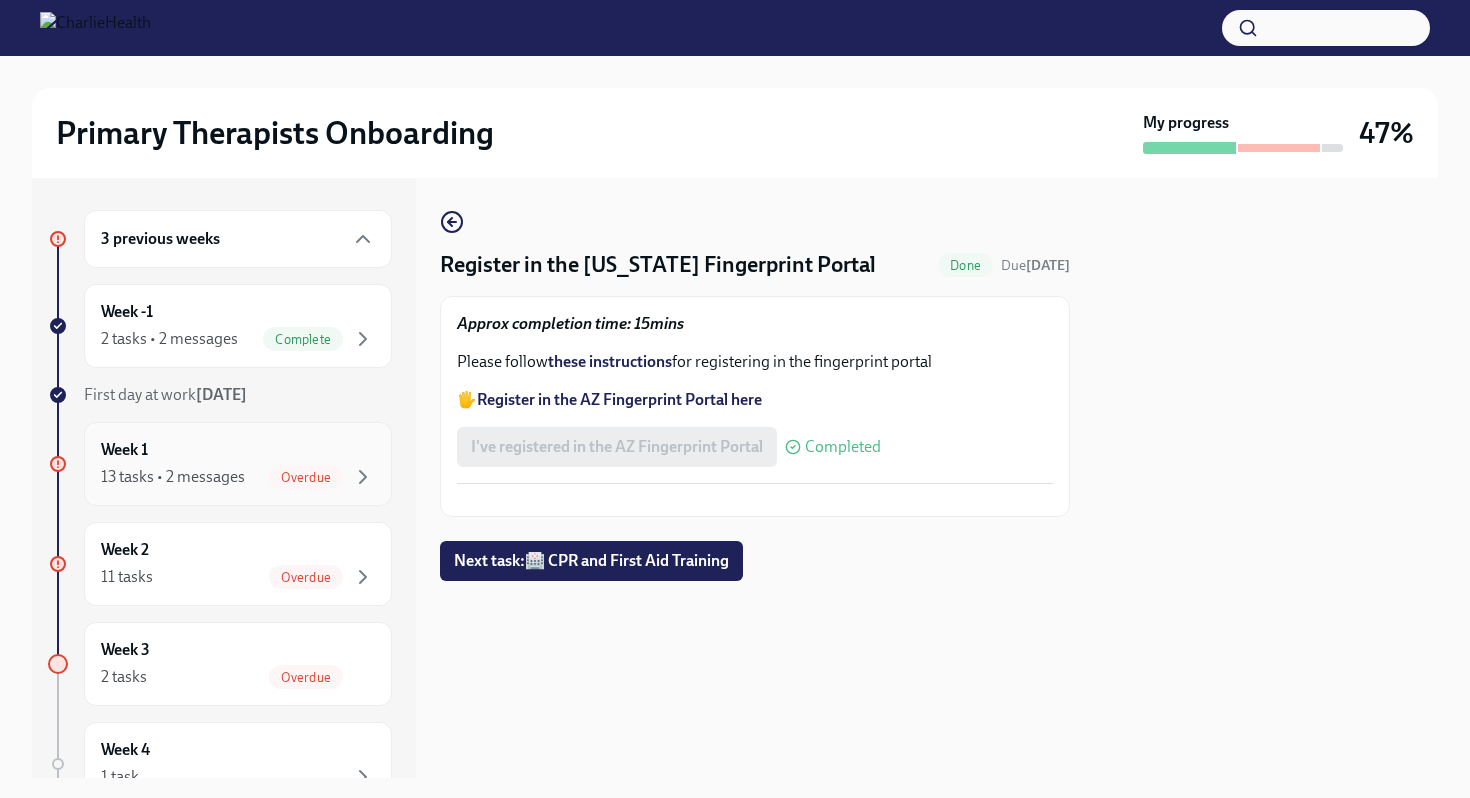 click on "Week 1 13 tasks • 2 messages Overdue" at bounding box center [238, 464] 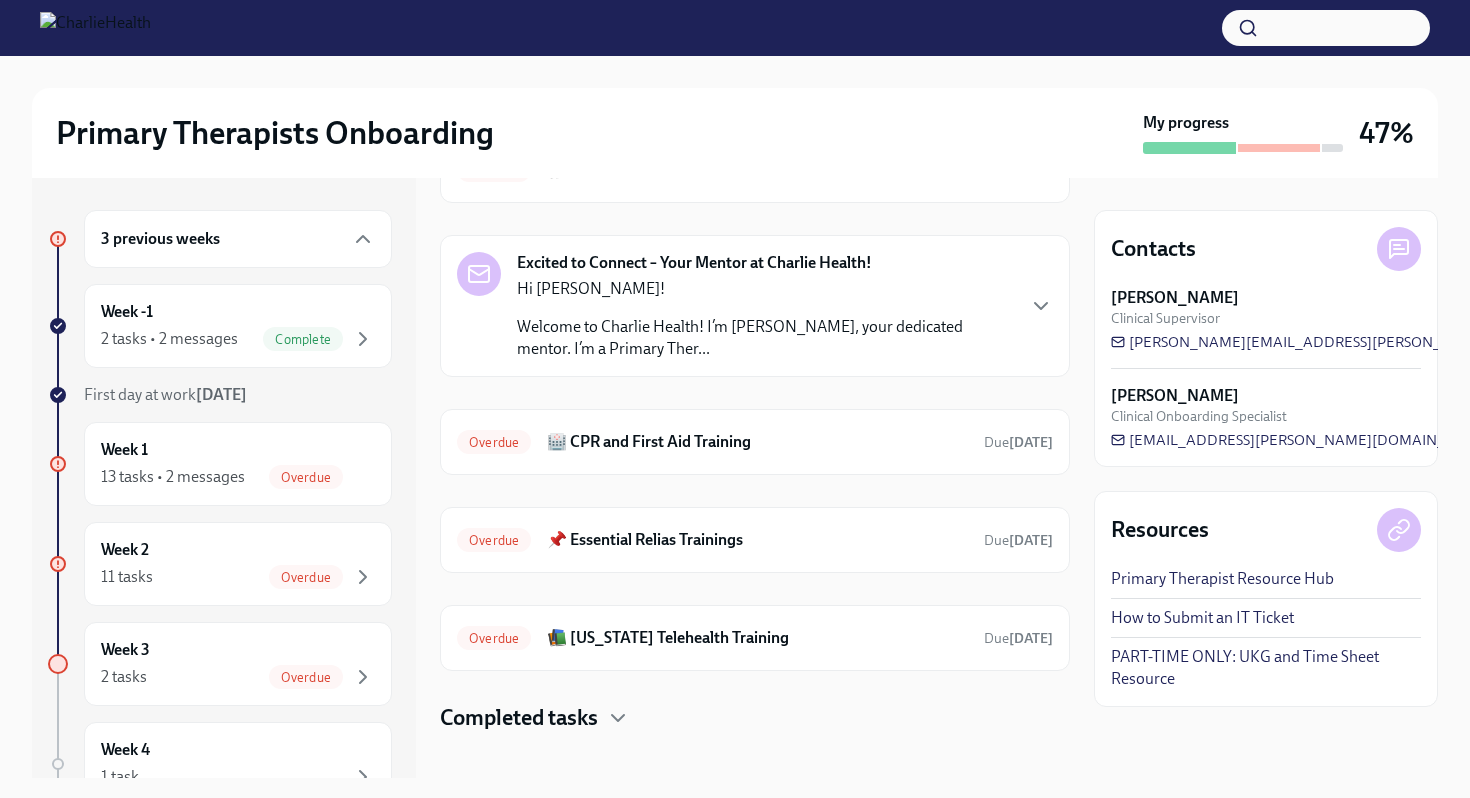 scroll, scrollTop: 392, scrollLeft: 0, axis: vertical 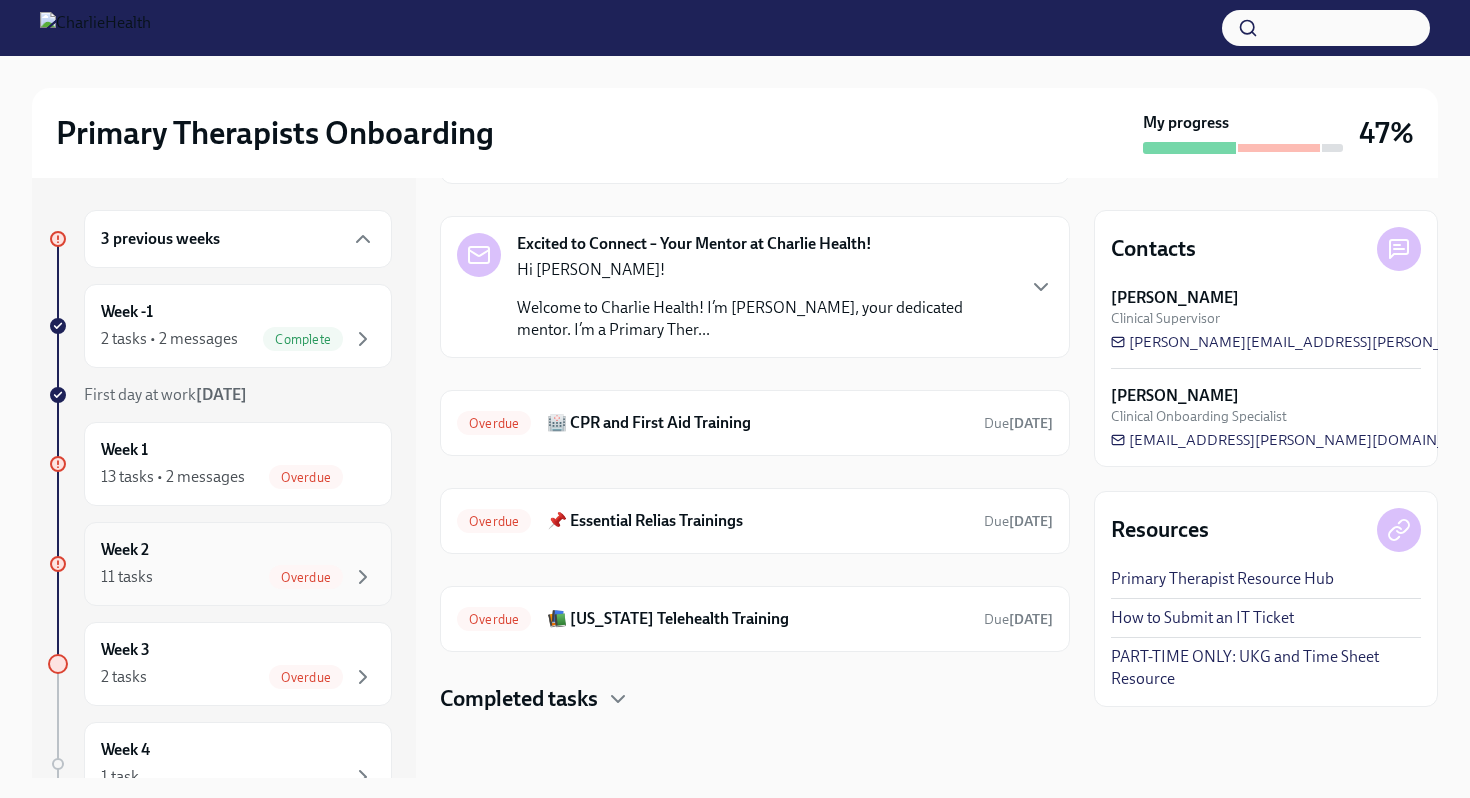 click on "Week 2 11 tasks Overdue" at bounding box center (238, 564) 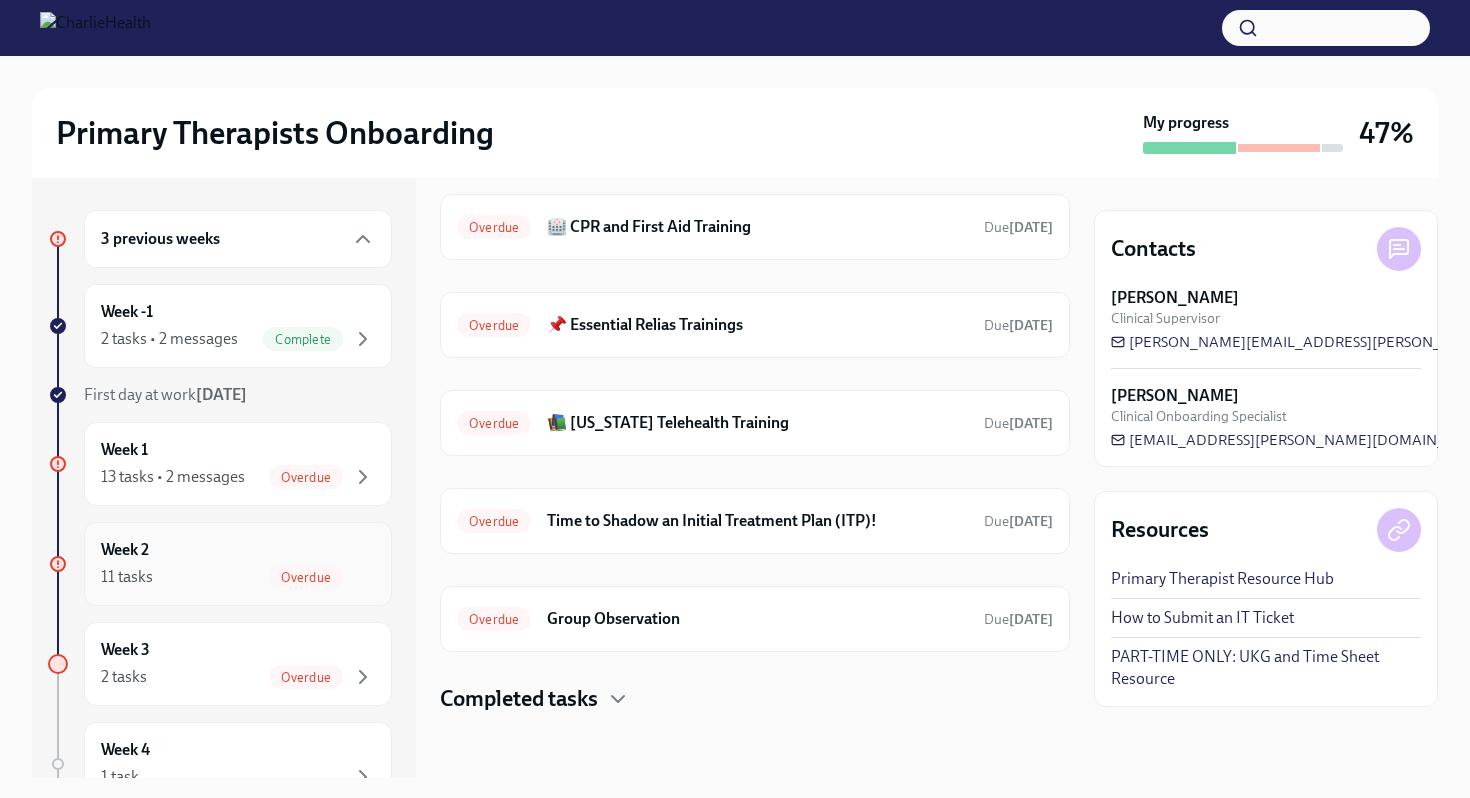 scroll, scrollTop: 152, scrollLeft: 0, axis: vertical 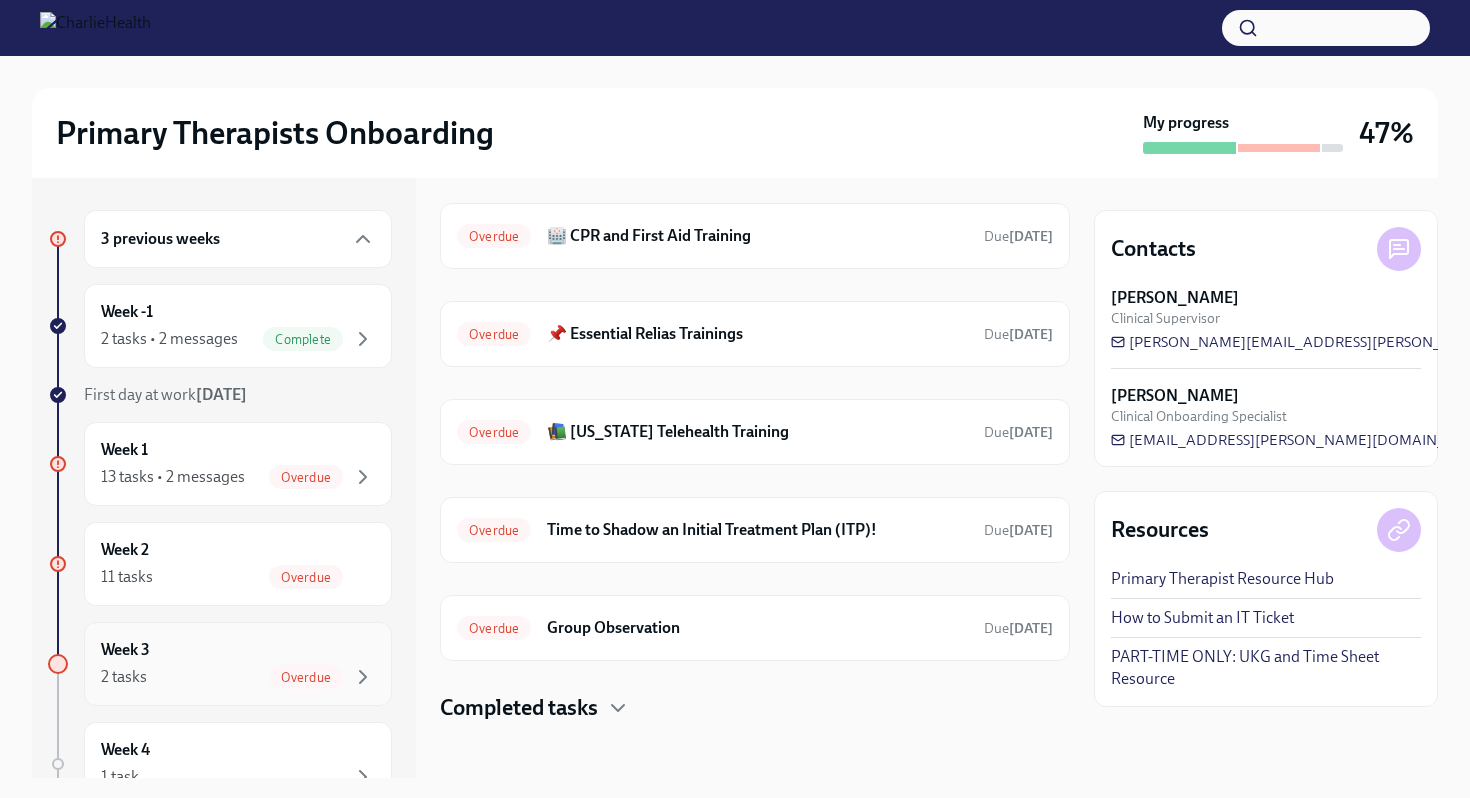 click on "2 tasks Overdue" at bounding box center (238, 677) 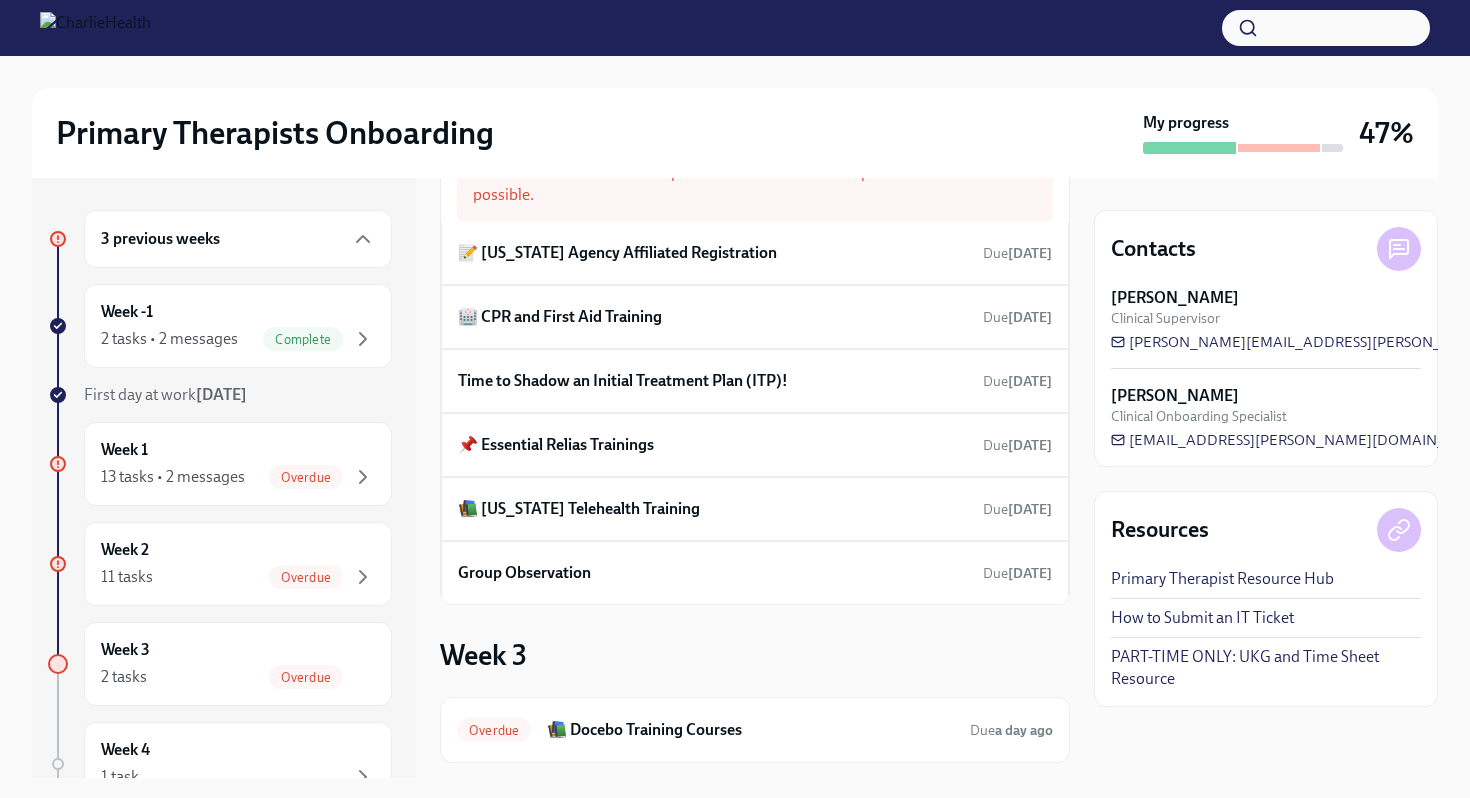 scroll, scrollTop: 60, scrollLeft: 0, axis: vertical 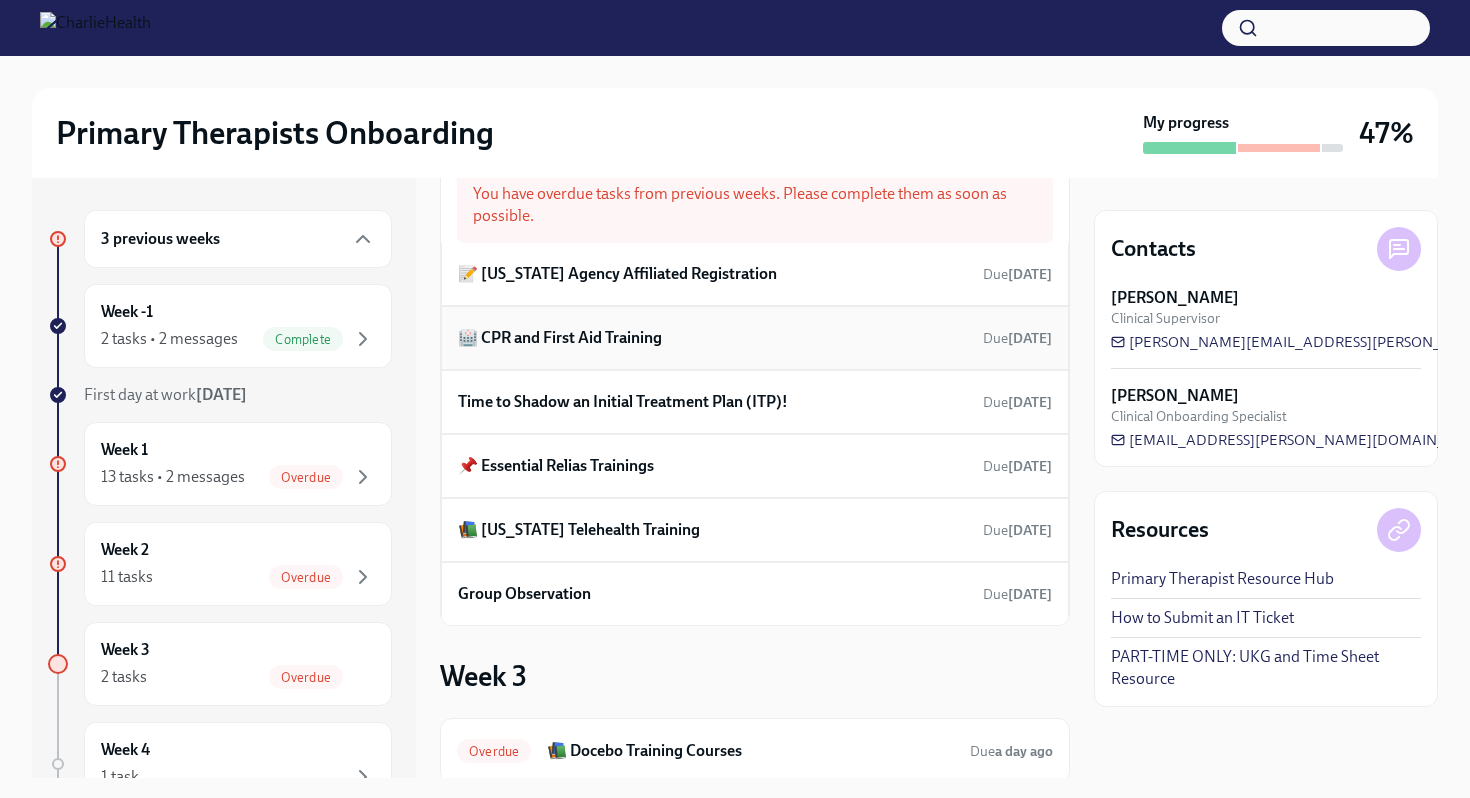 click on "🏥 CPR and First Aid Training Due  [DATE]" at bounding box center [755, 338] 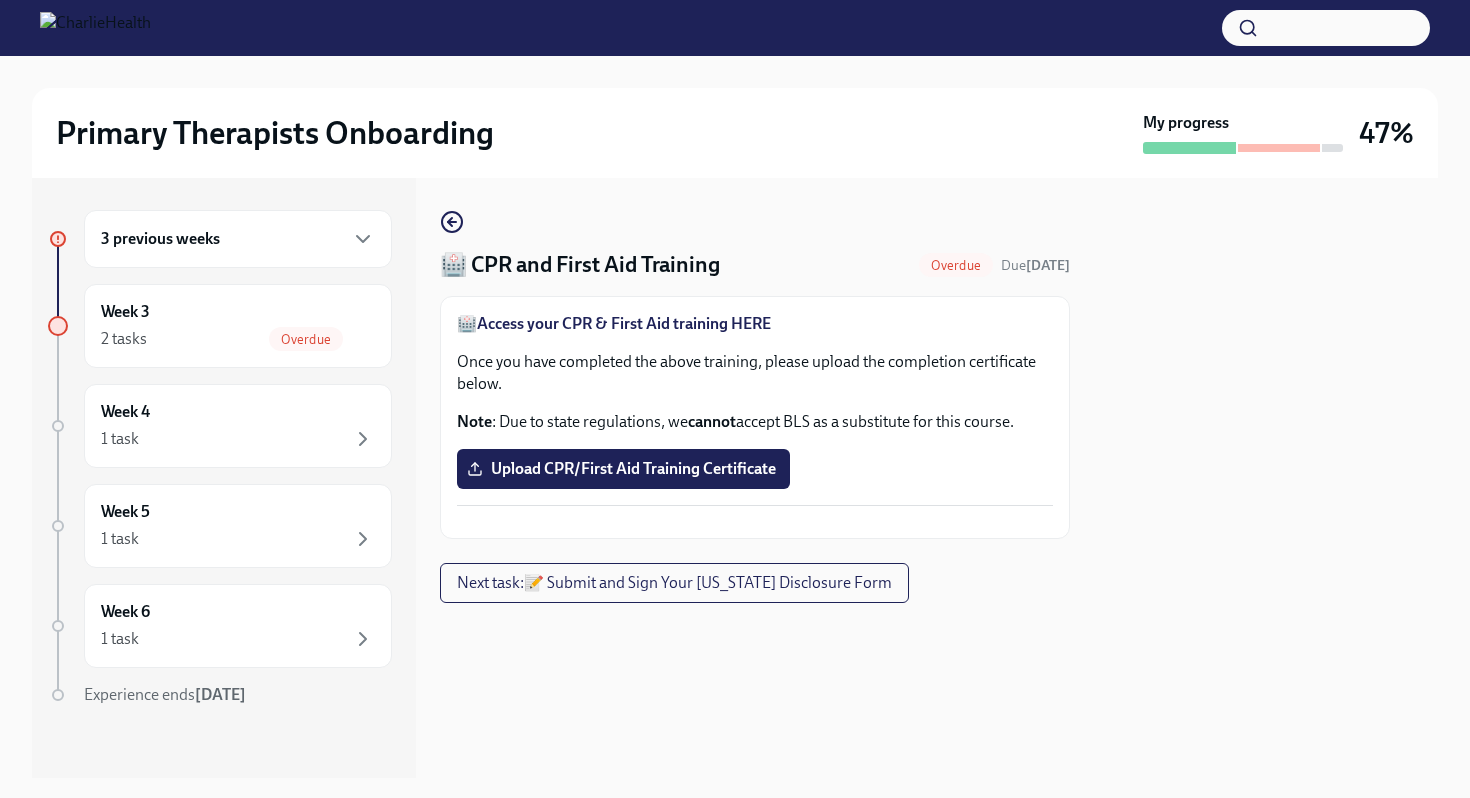 click on "3 previous weeks" at bounding box center [238, 239] 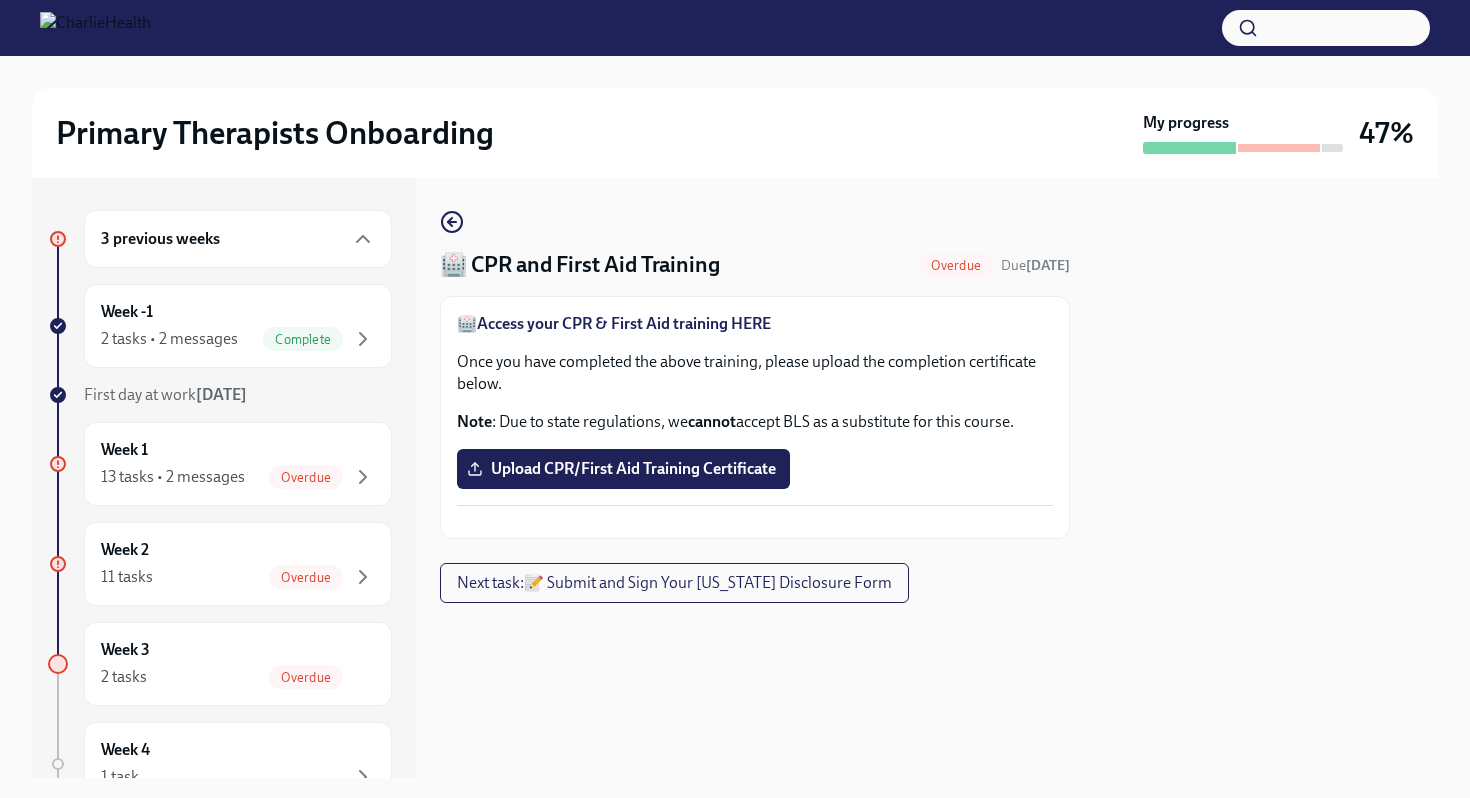click on "3 previous weeks" at bounding box center [238, 239] 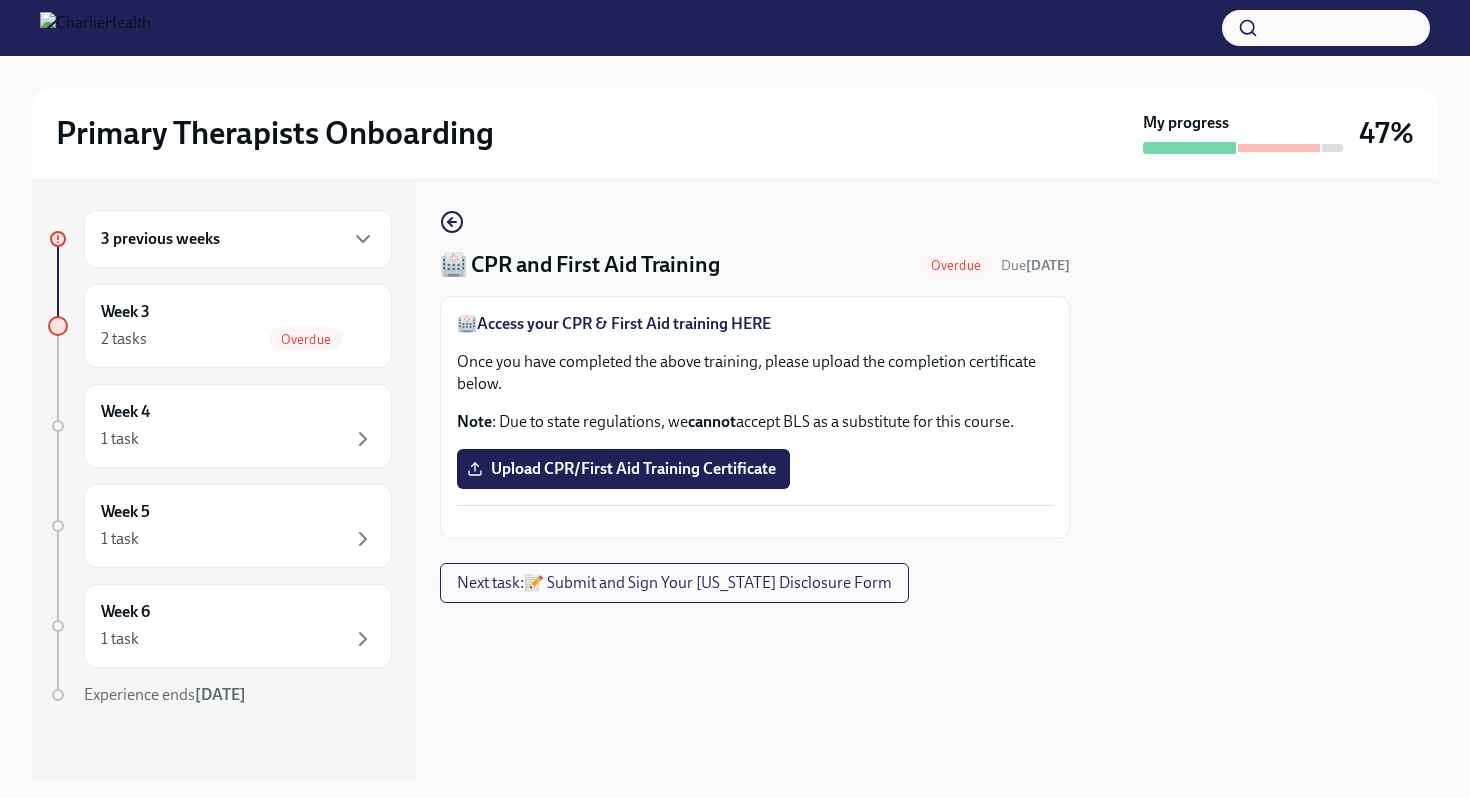 click on "3 previous weeks" at bounding box center [238, 239] 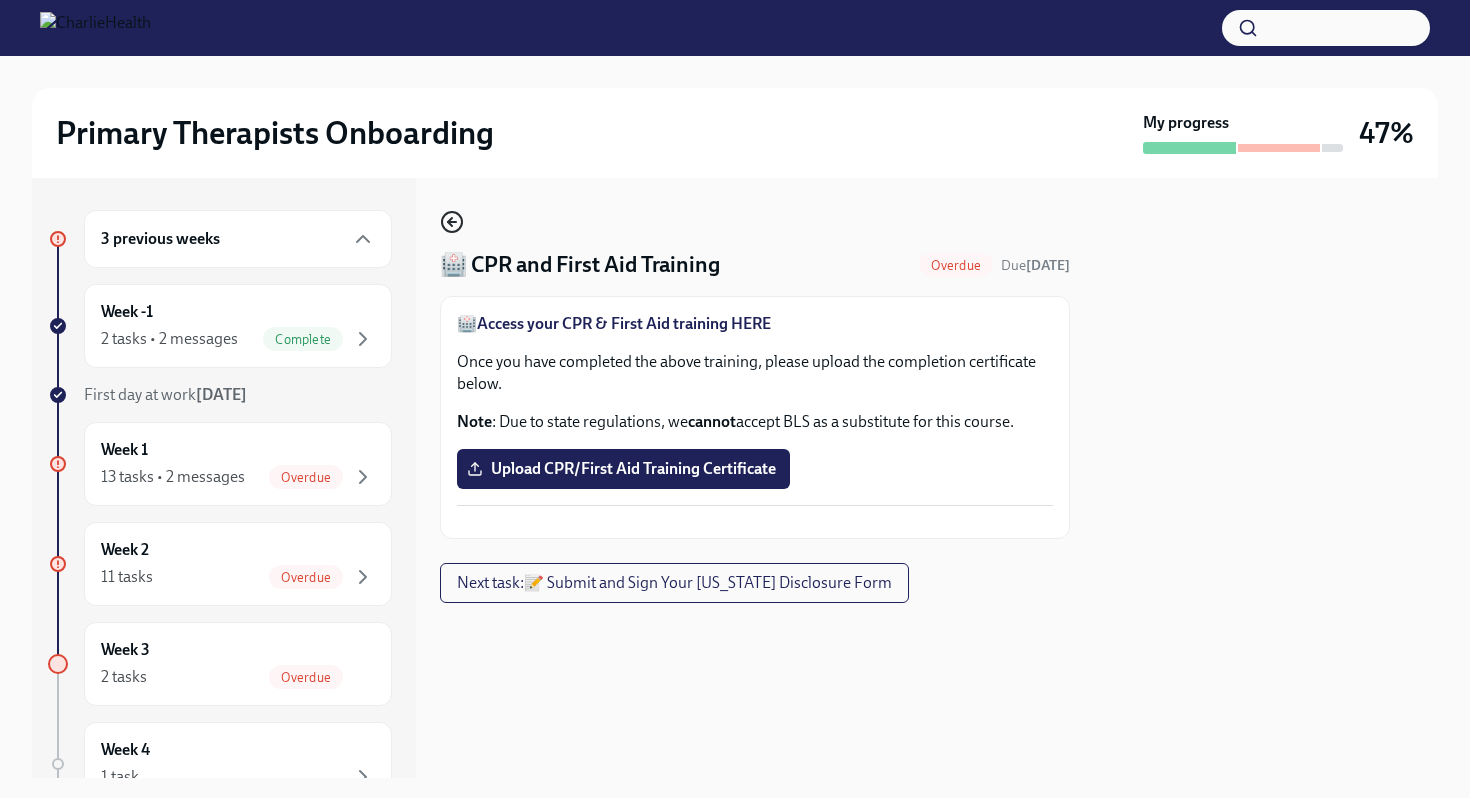click 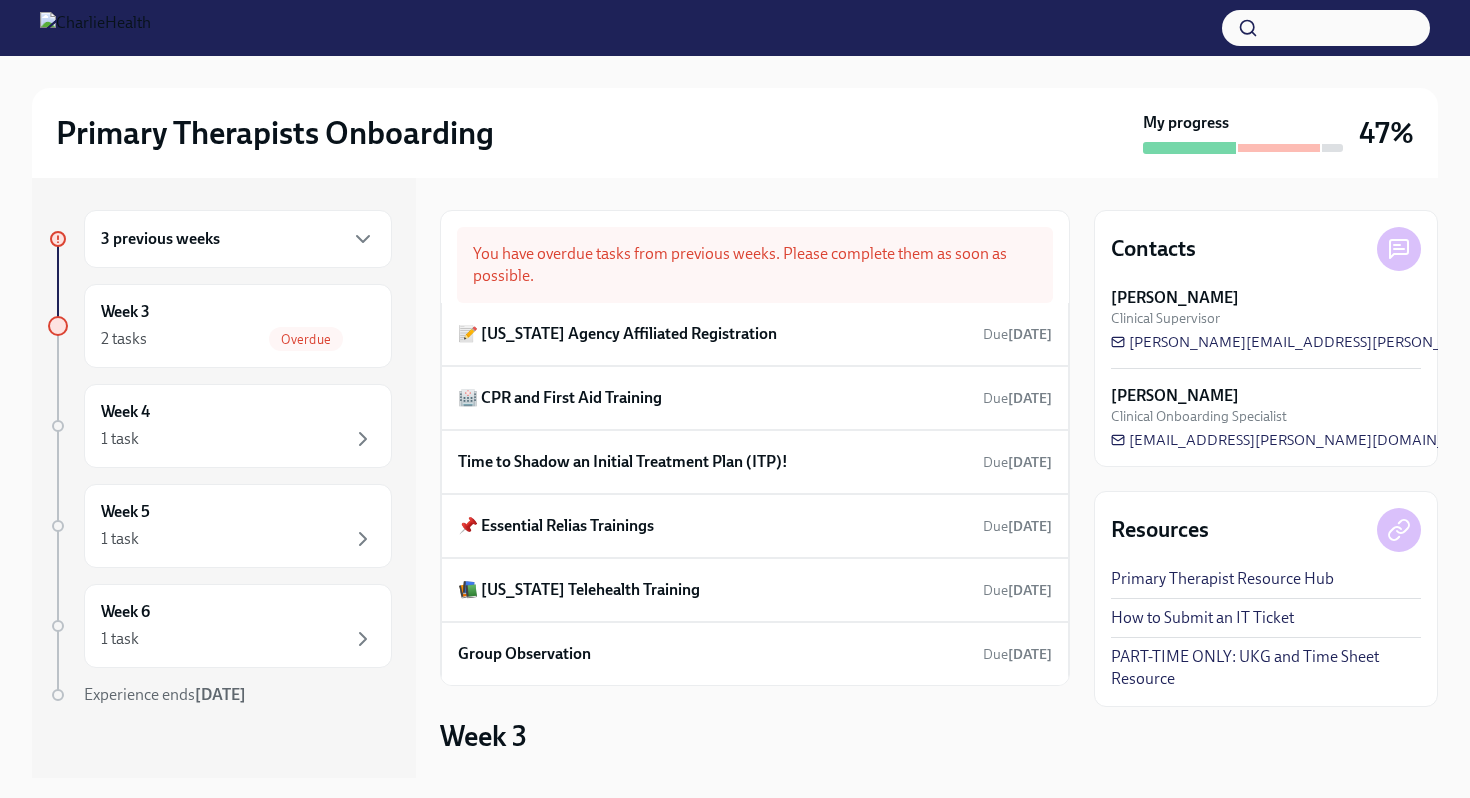 click on "3 previous weeks" at bounding box center [238, 239] 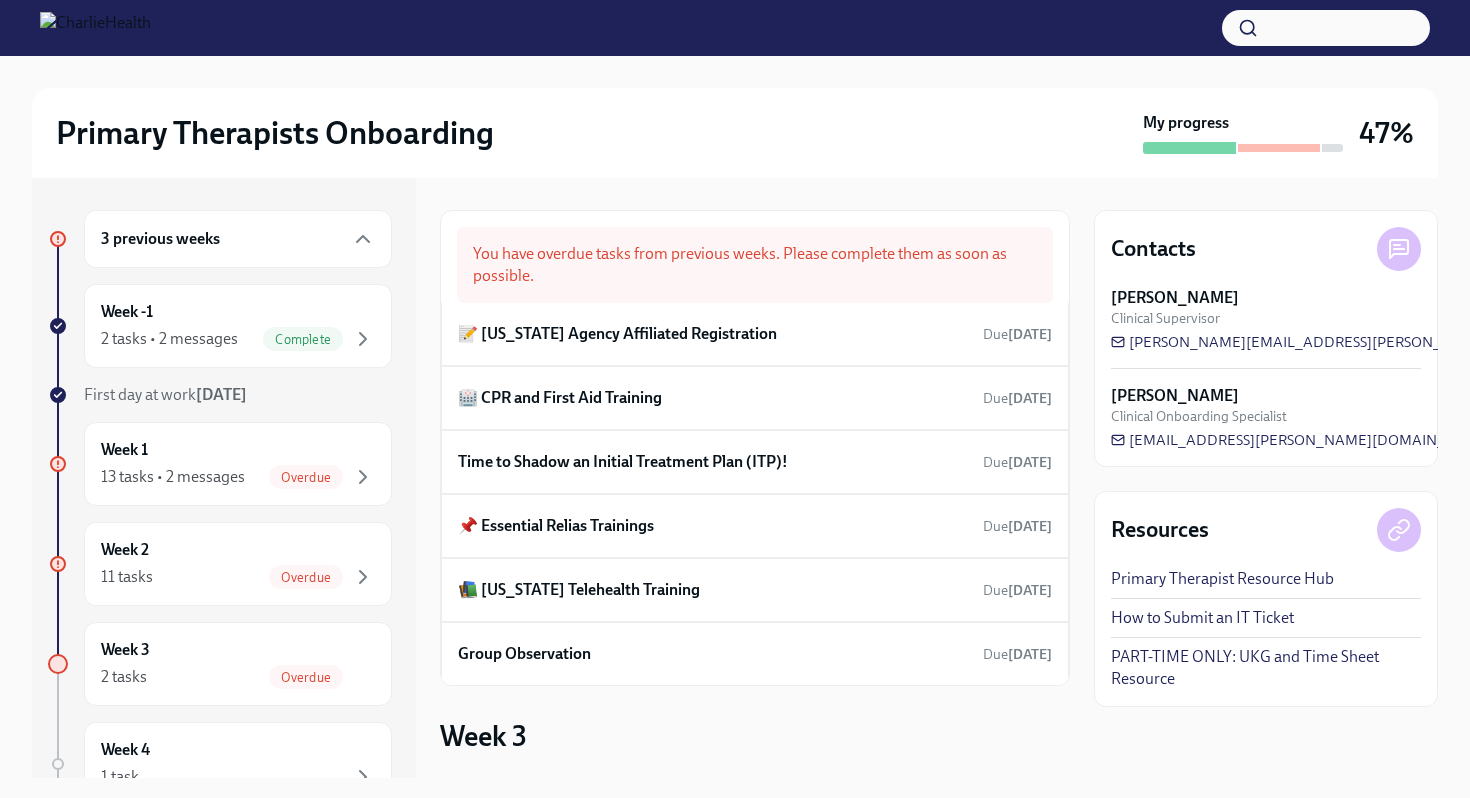 click on "3 previous weeks" at bounding box center (238, 239) 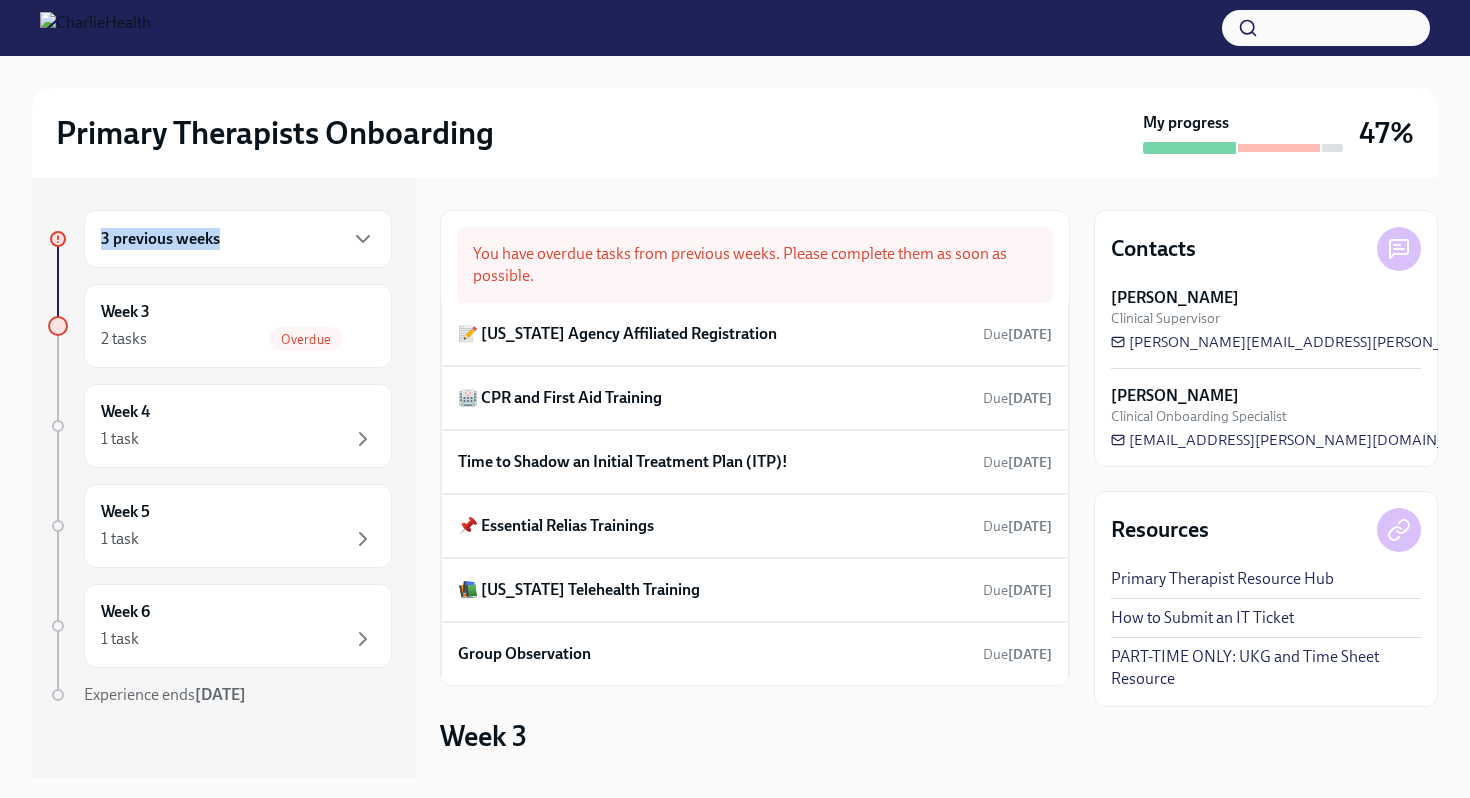 click on "3 previous weeks" at bounding box center (238, 239) 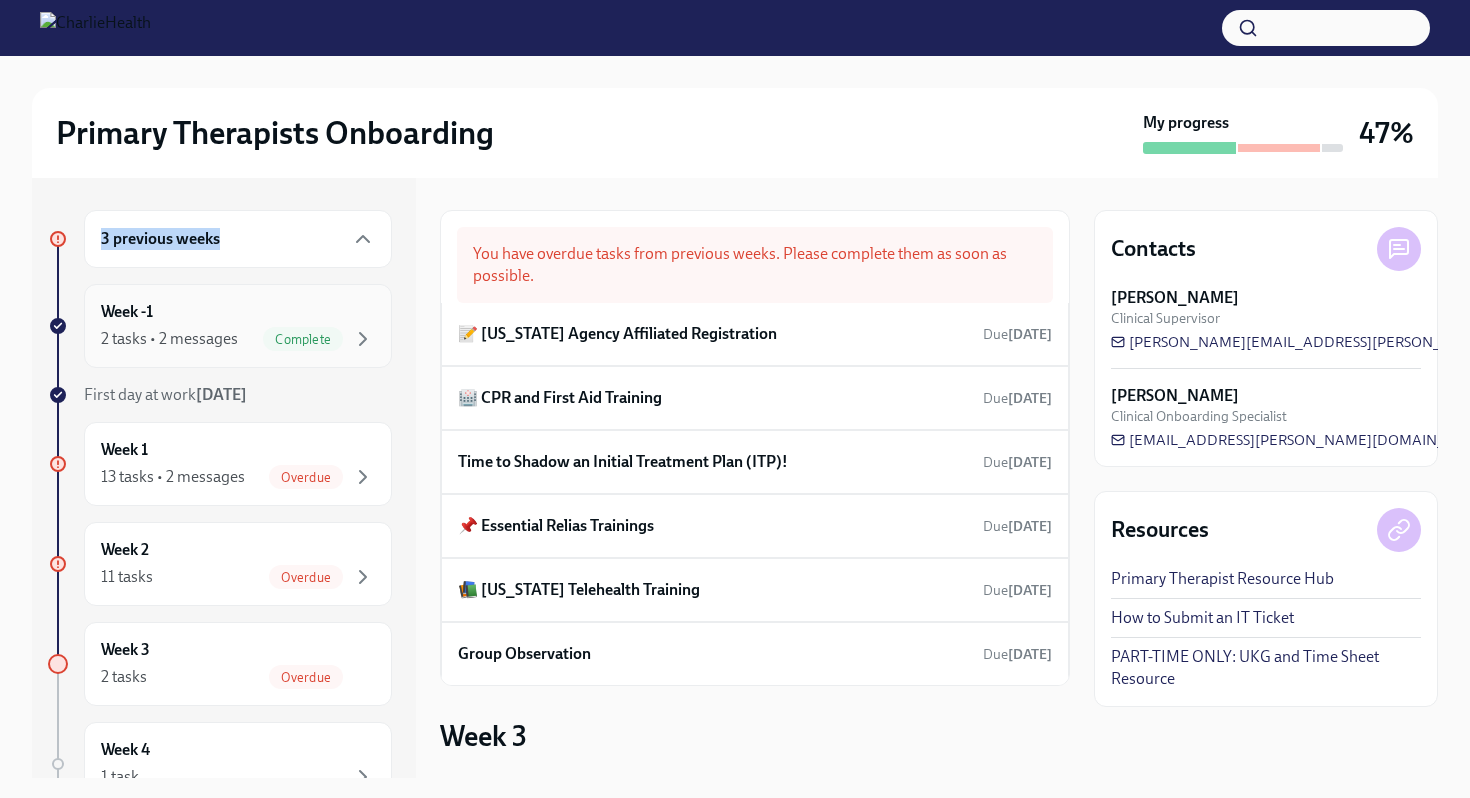 click on "Week -1 2 tasks • 2 messages Complete" at bounding box center (238, 326) 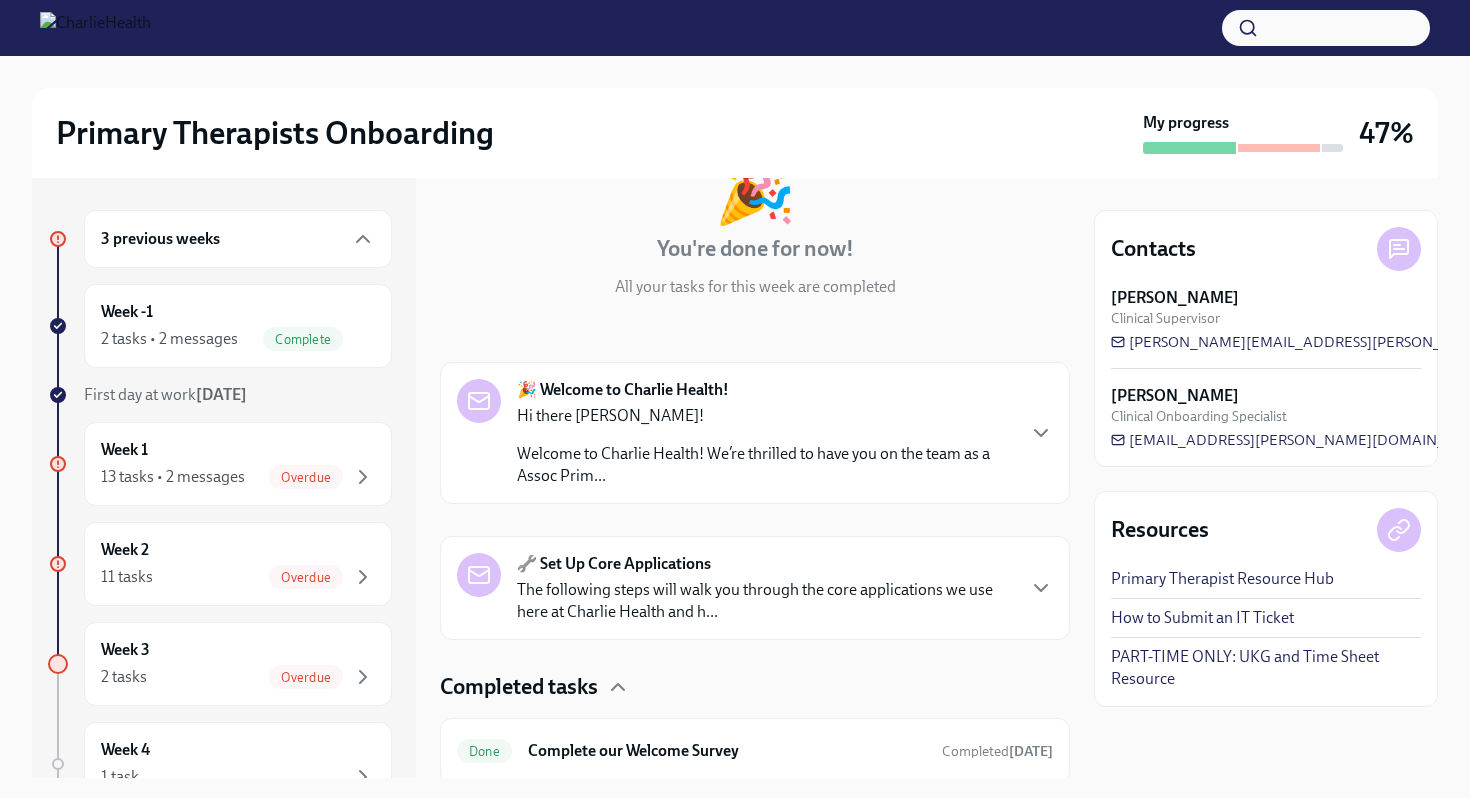 click on "Welcome to Charlie Health! We’re thrilled to have you on the team as a Assoc Prim..." at bounding box center [765, 465] 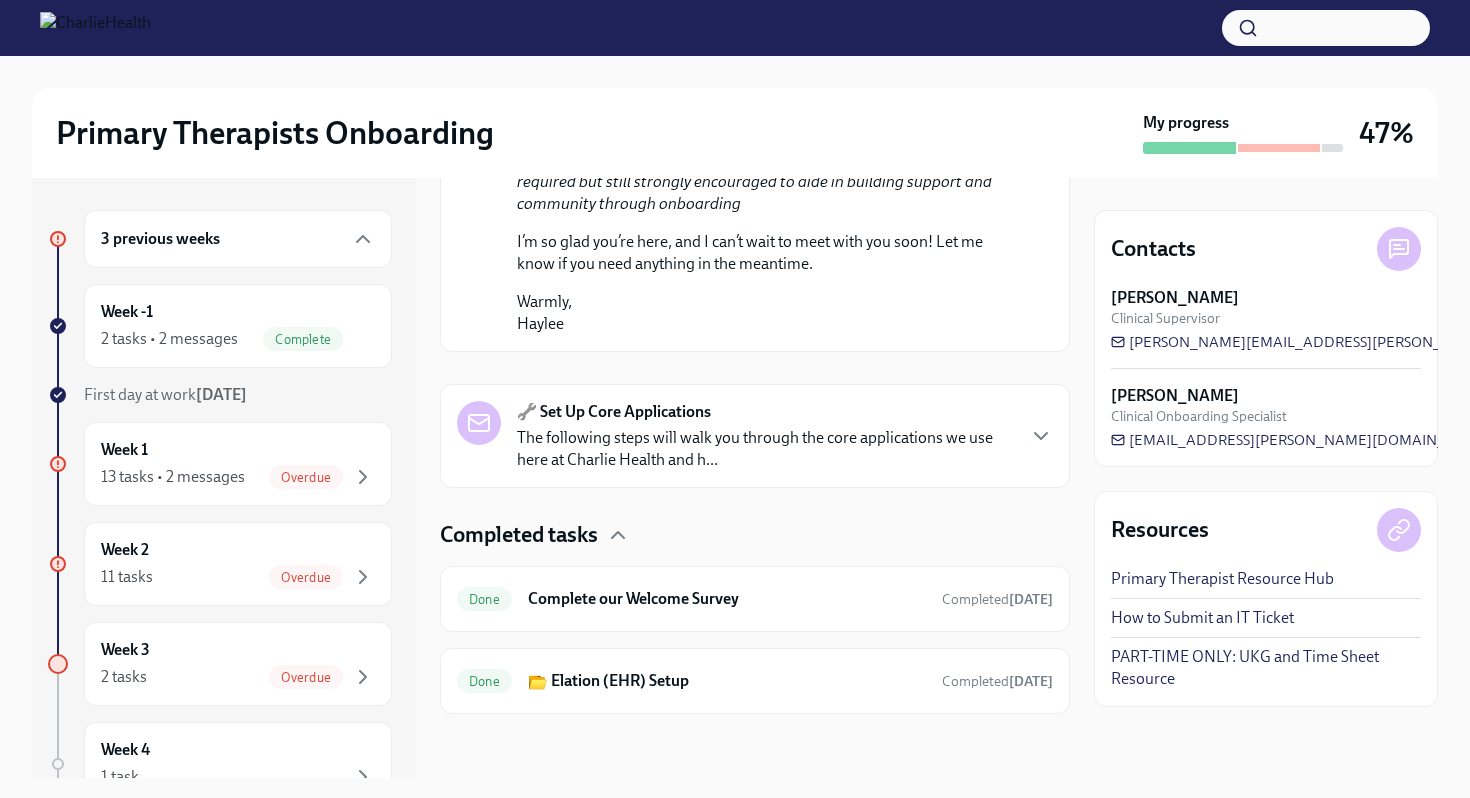 scroll, scrollTop: 1538, scrollLeft: 0, axis: vertical 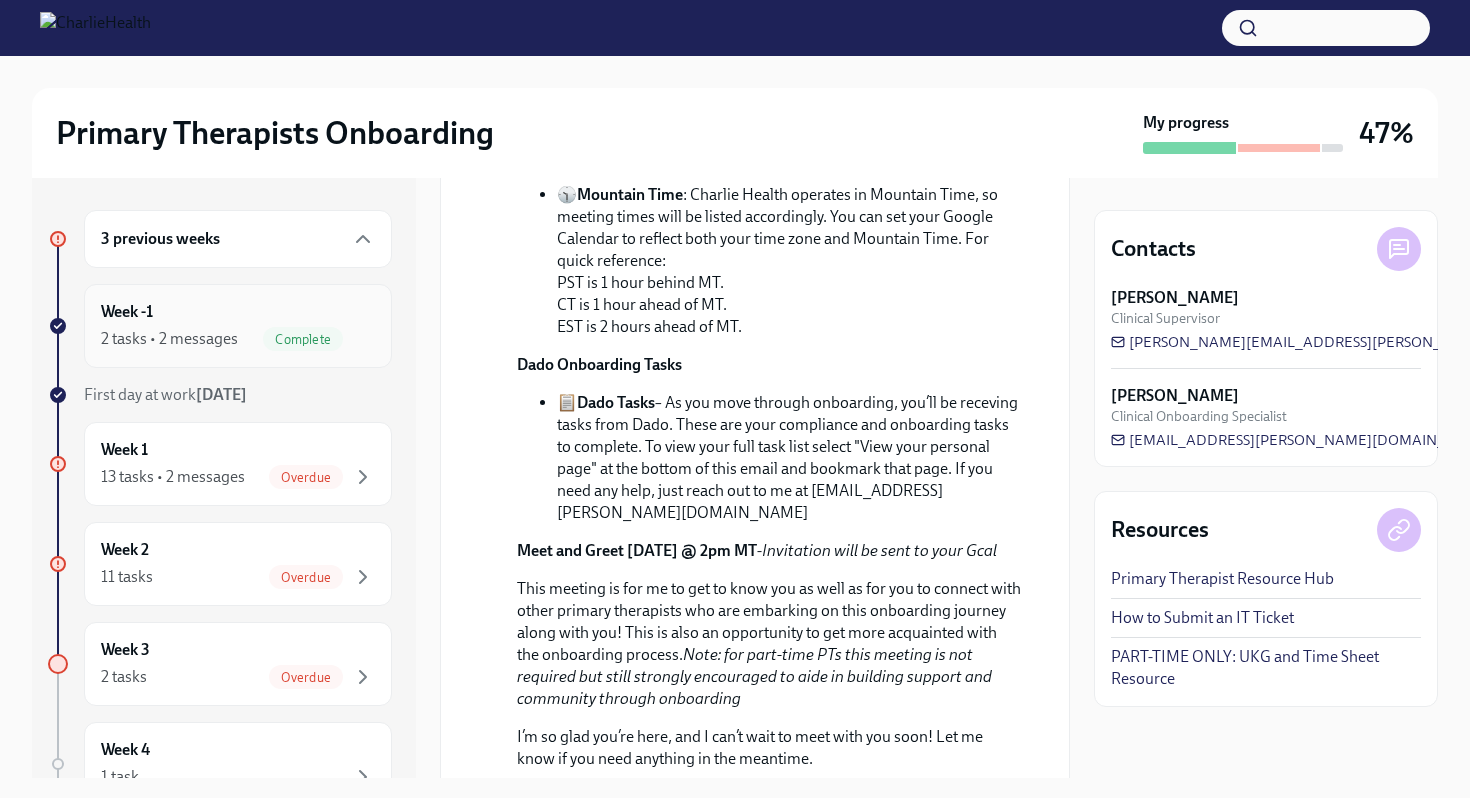 click on "Week -1 2 tasks • 2 messages Complete" at bounding box center [238, 326] 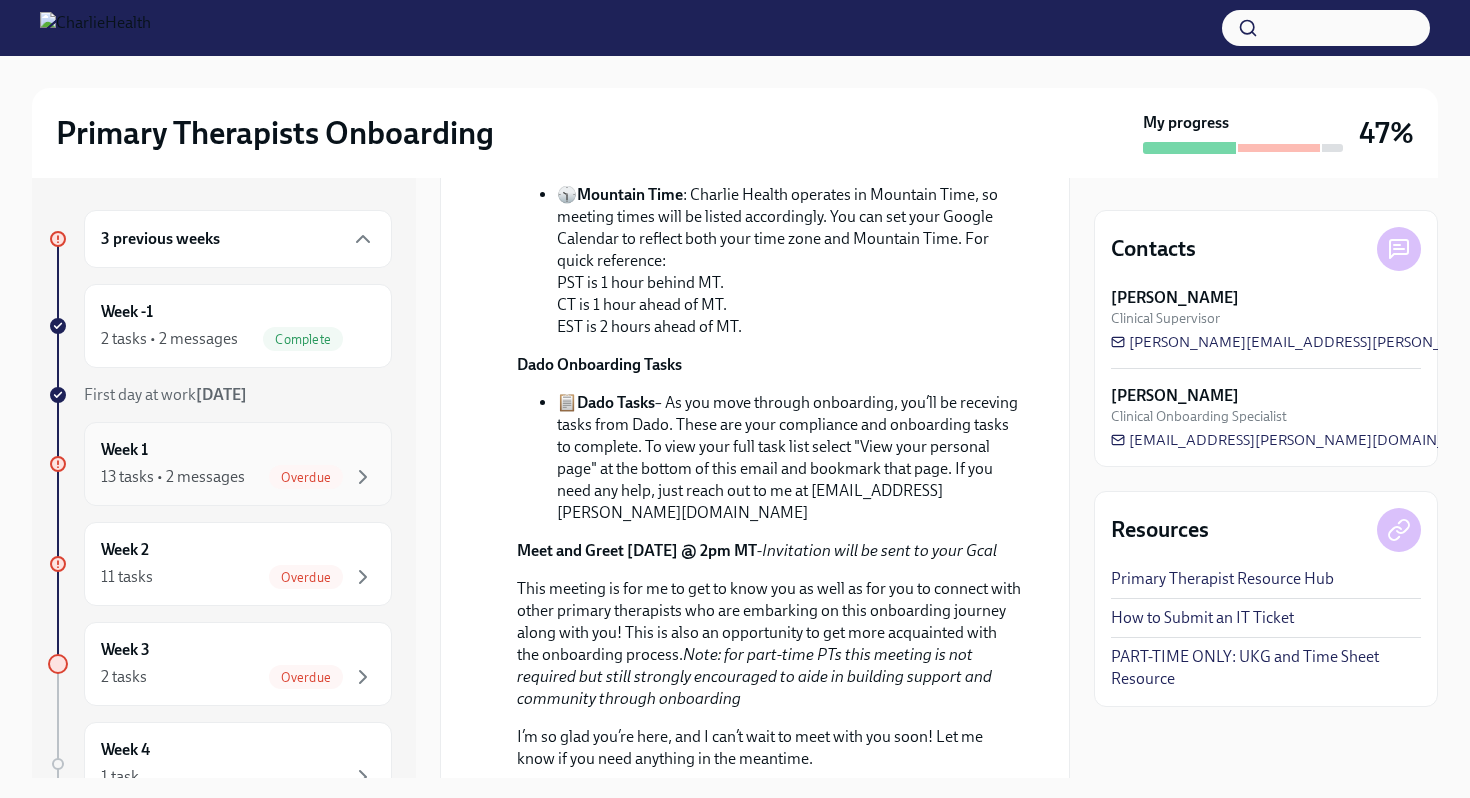 click on "13 tasks • 2 messages Overdue" at bounding box center (238, 477) 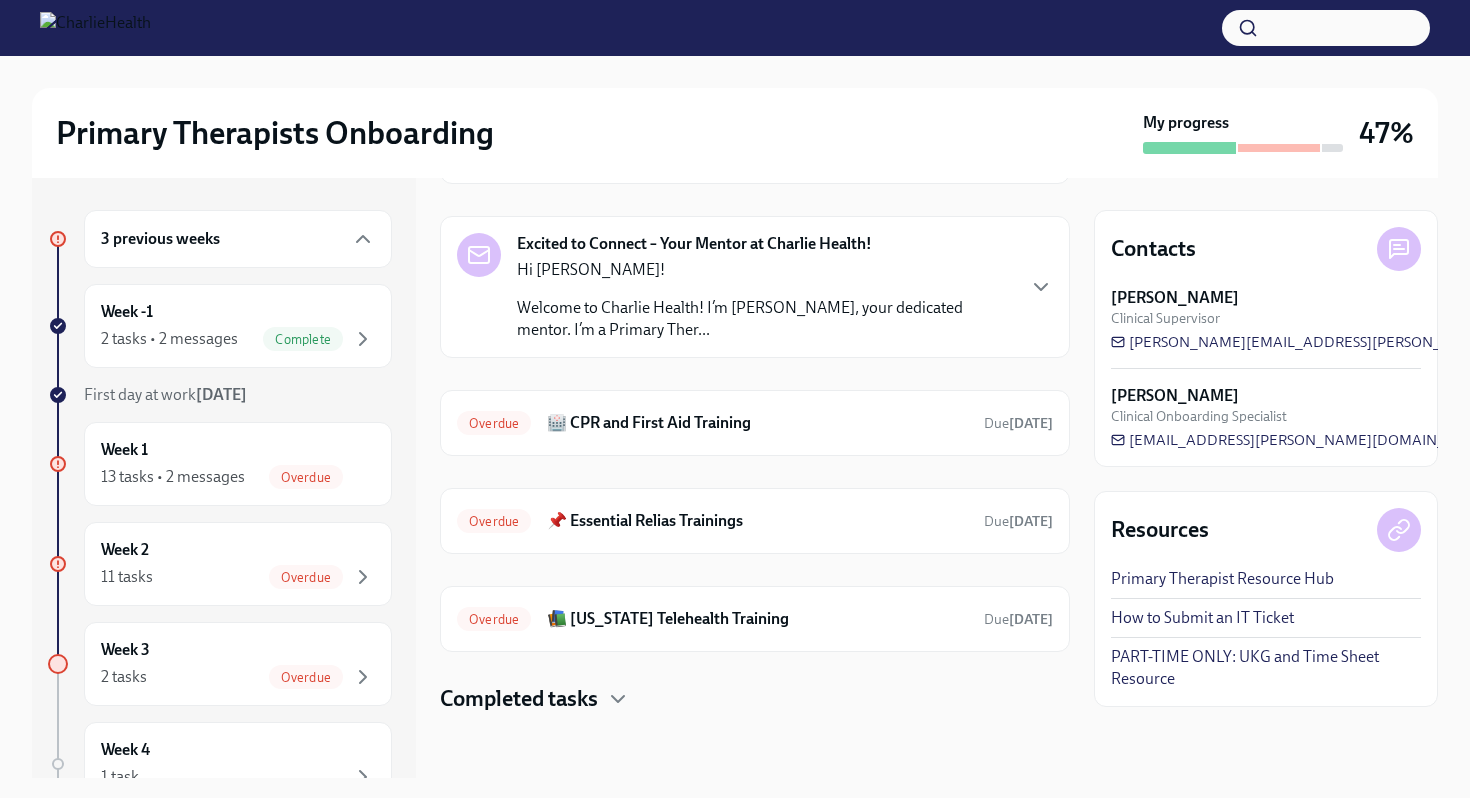 click on "Welcome to Charlie Health! I’m [PERSON_NAME], your dedicated mentor. I’m a Primary Ther..." at bounding box center [765, 319] 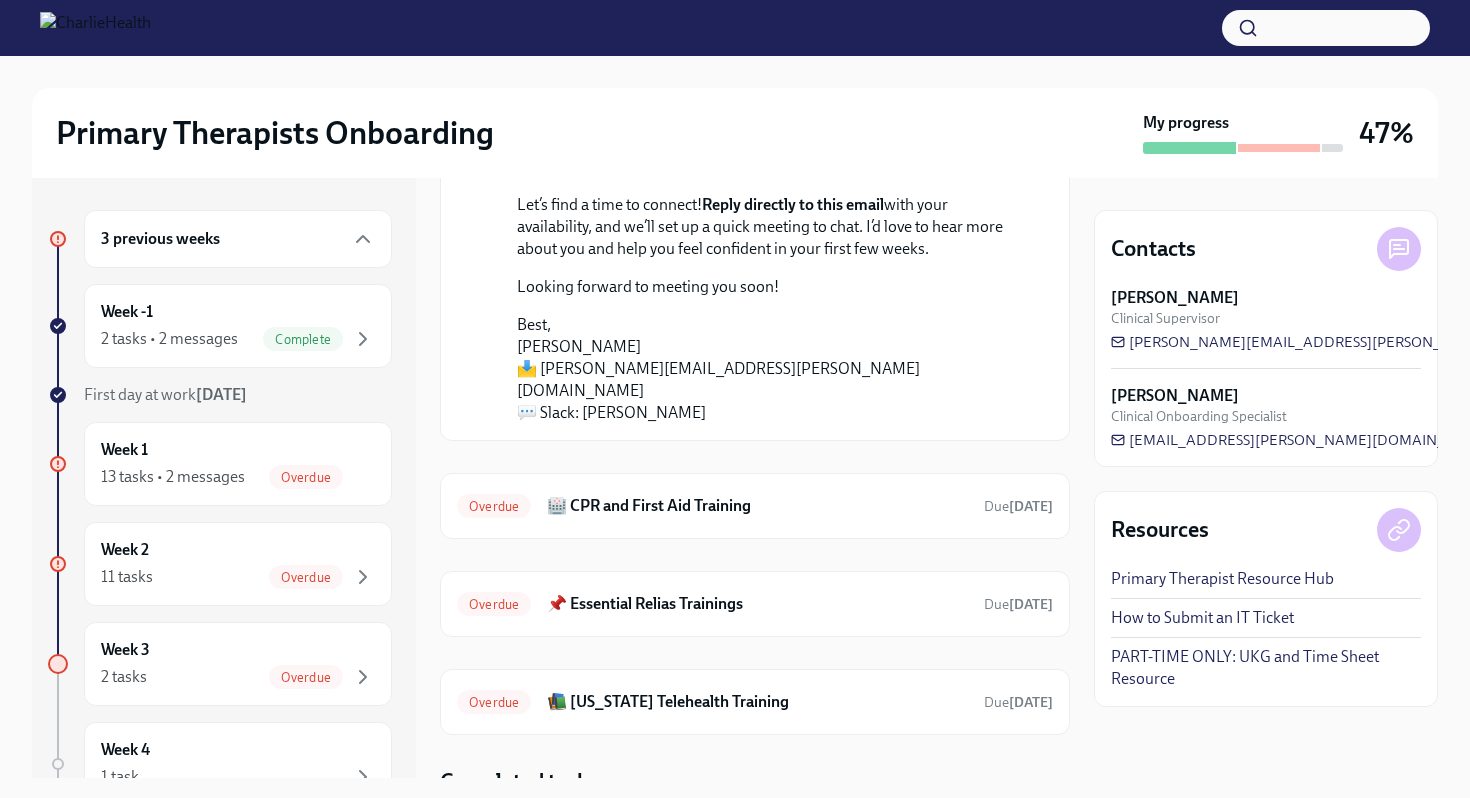 scroll, scrollTop: 0, scrollLeft: 0, axis: both 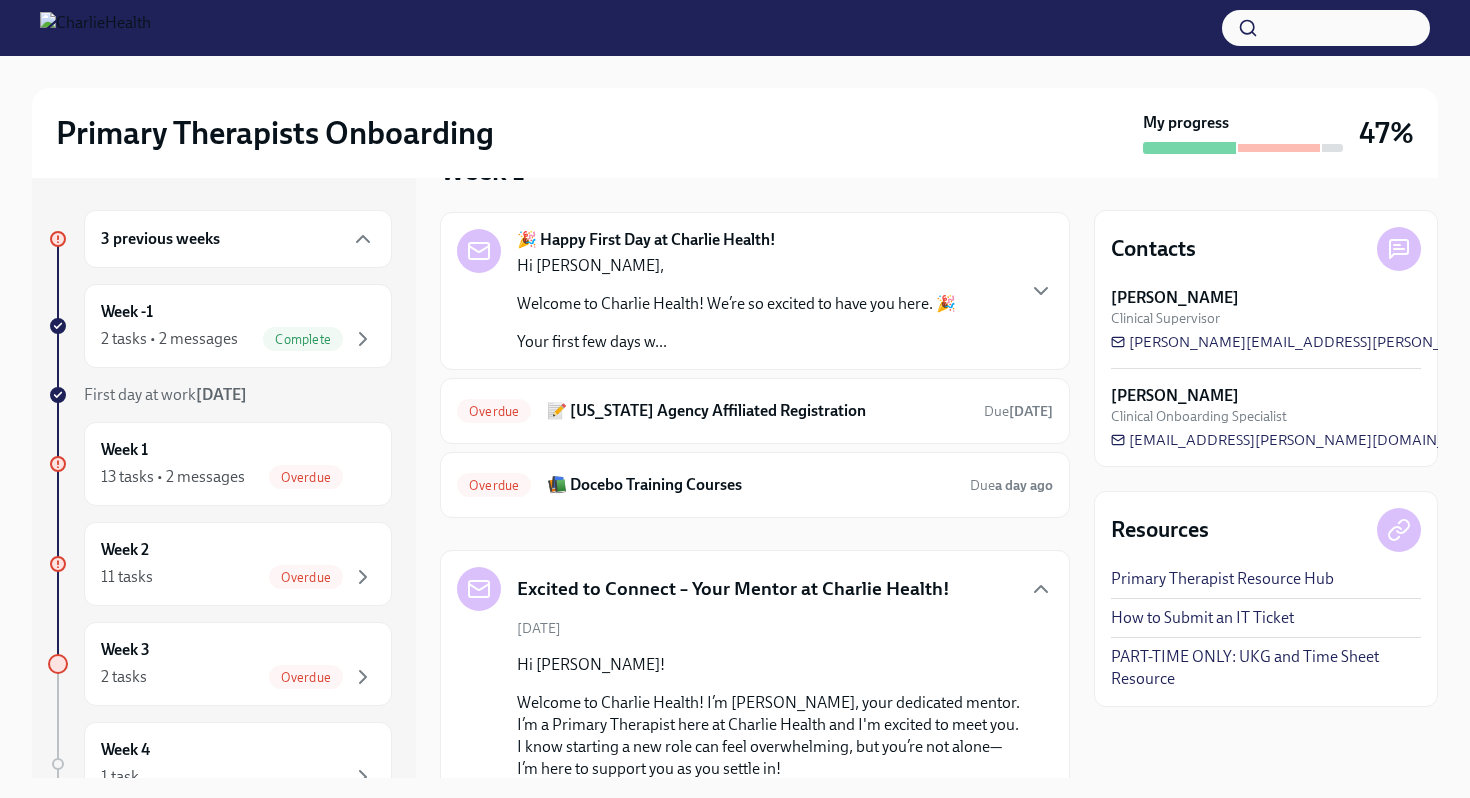 click on "Welcome to Charlie Health! We’re so excited to have you here. 🎉" at bounding box center [736, 304] 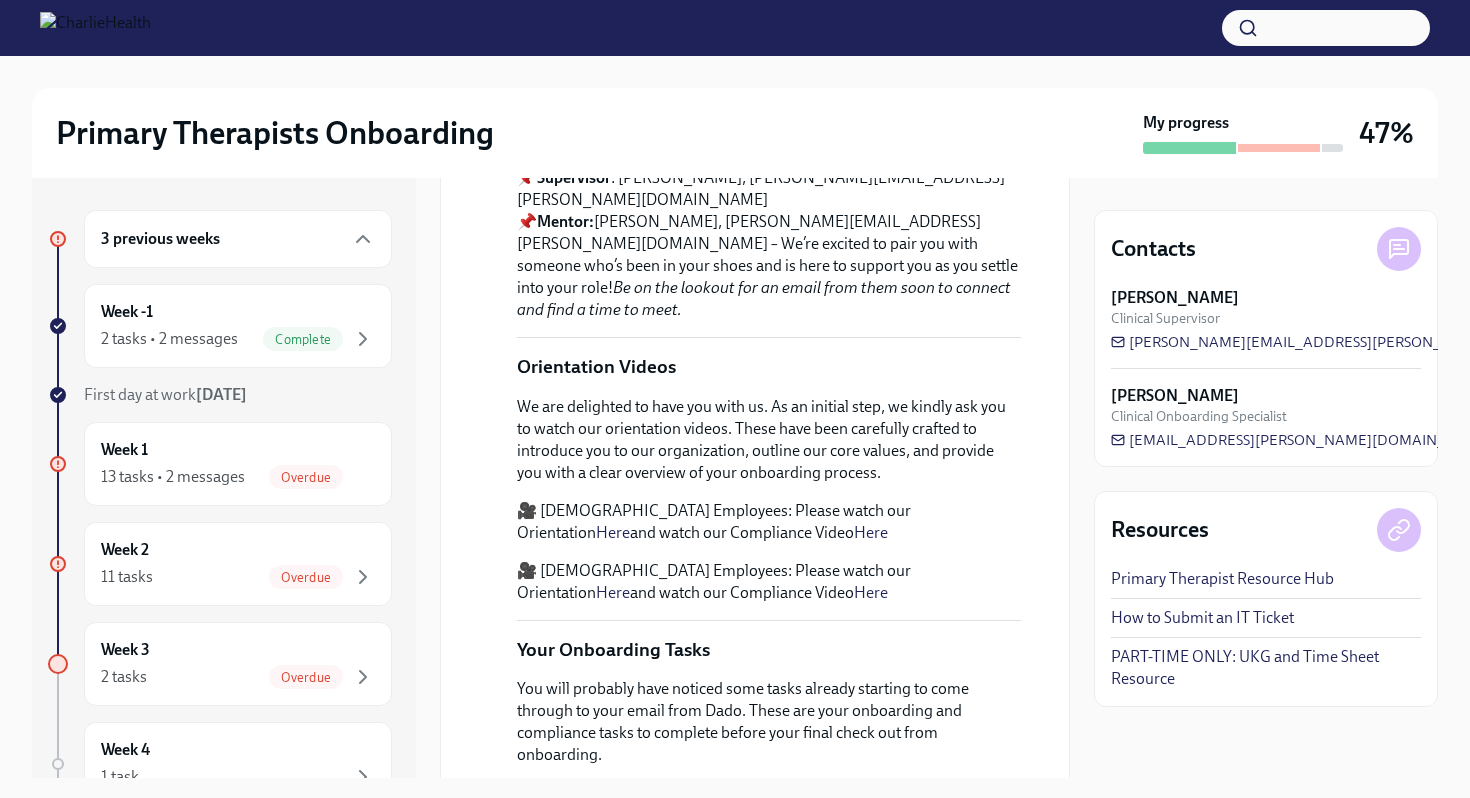 scroll, scrollTop: 0, scrollLeft: 0, axis: both 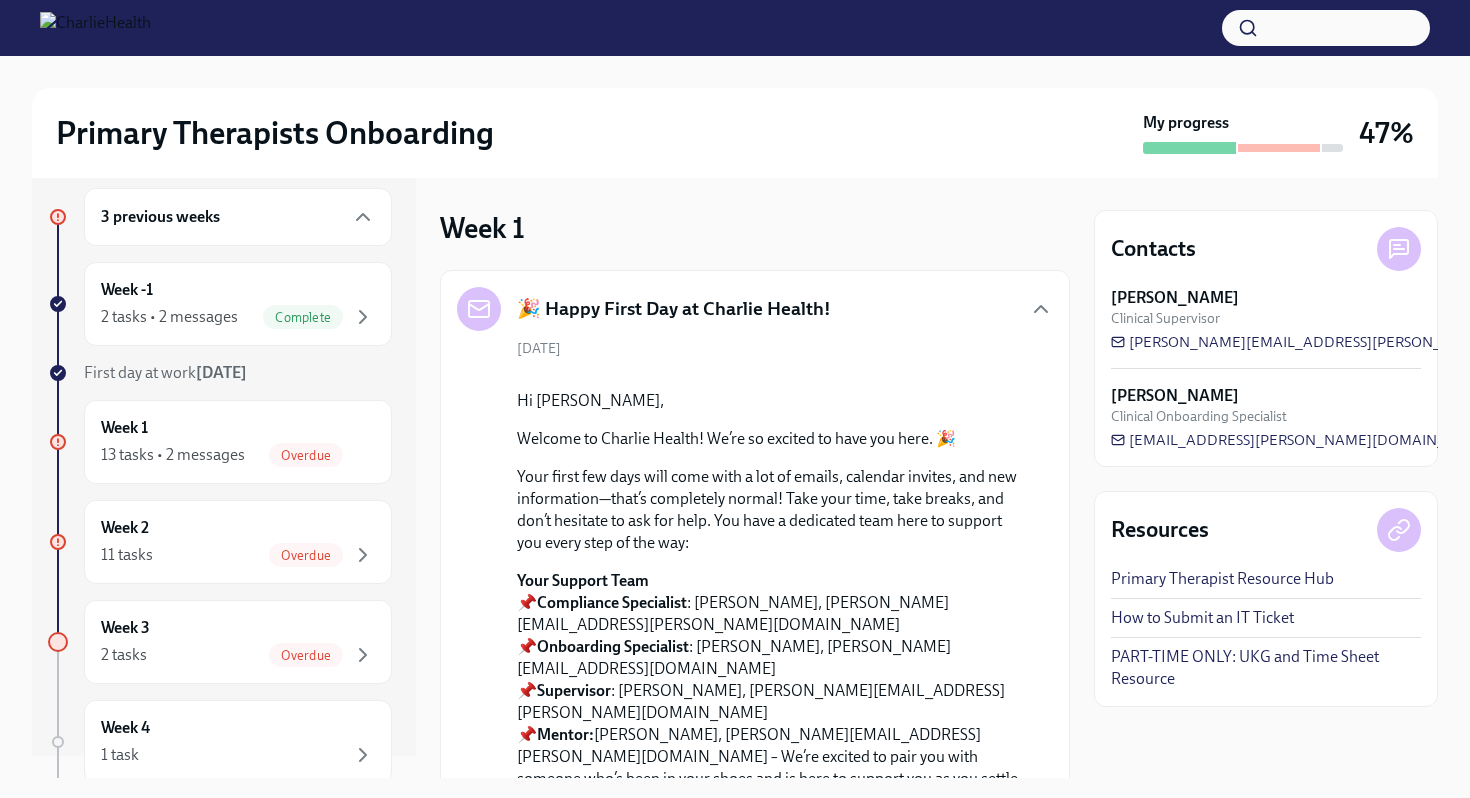 click on "Week 2 11 tasks Overdue" at bounding box center [238, 542] 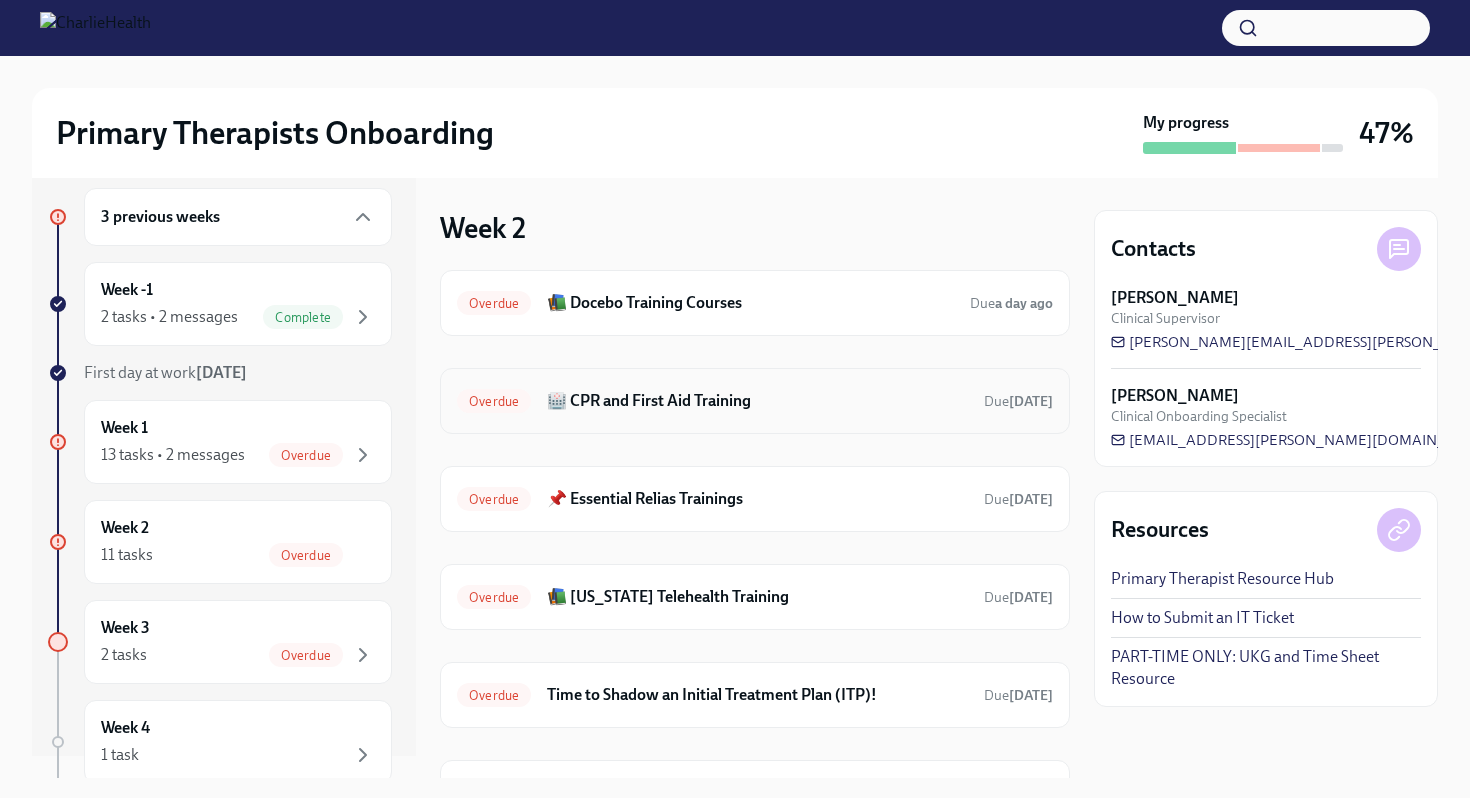 click on "🏥 CPR and First Aid Training" at bounding box center [757, 401] 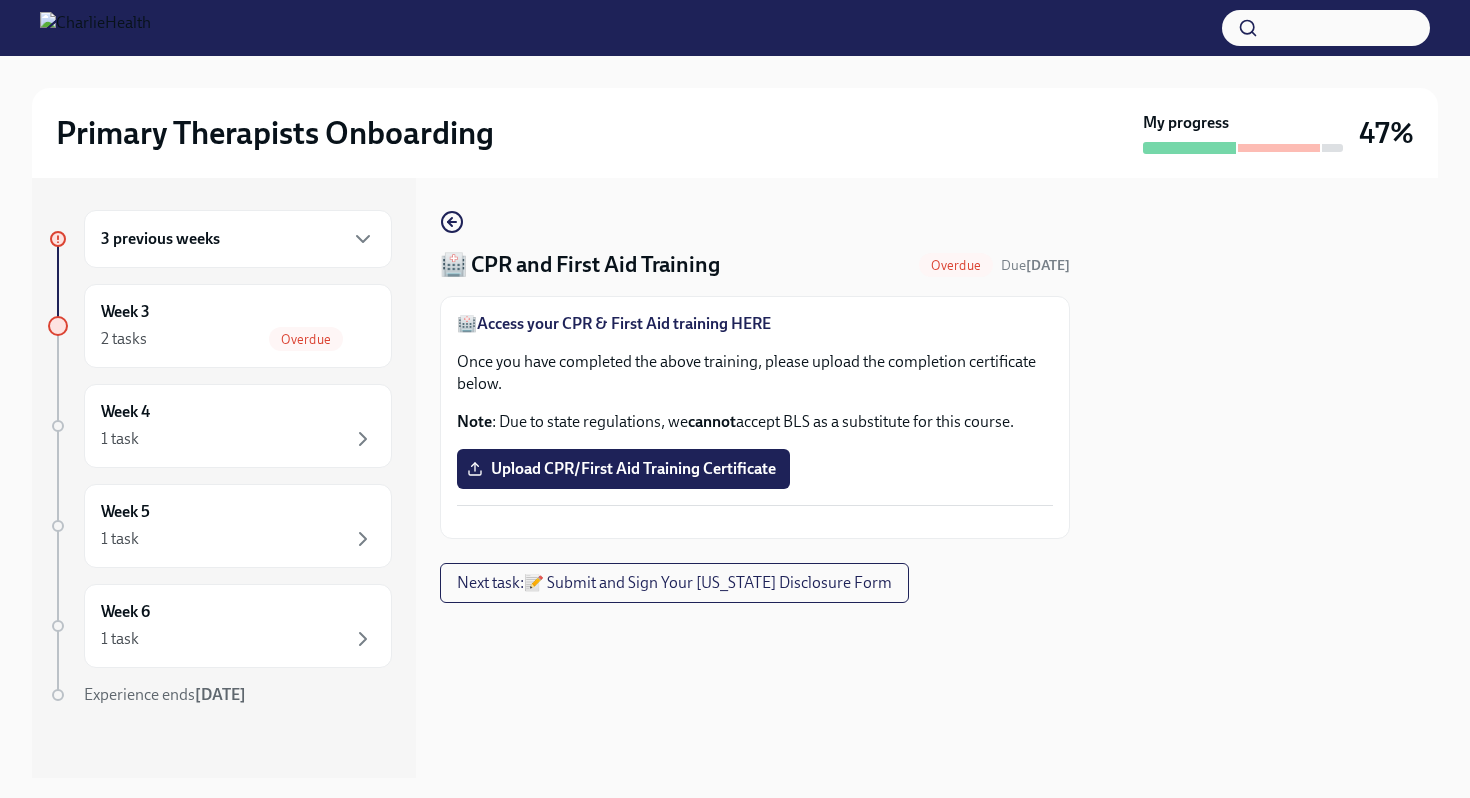 click on "Access your CPR & First Aid training HERE" at bounding box center [624, 323] 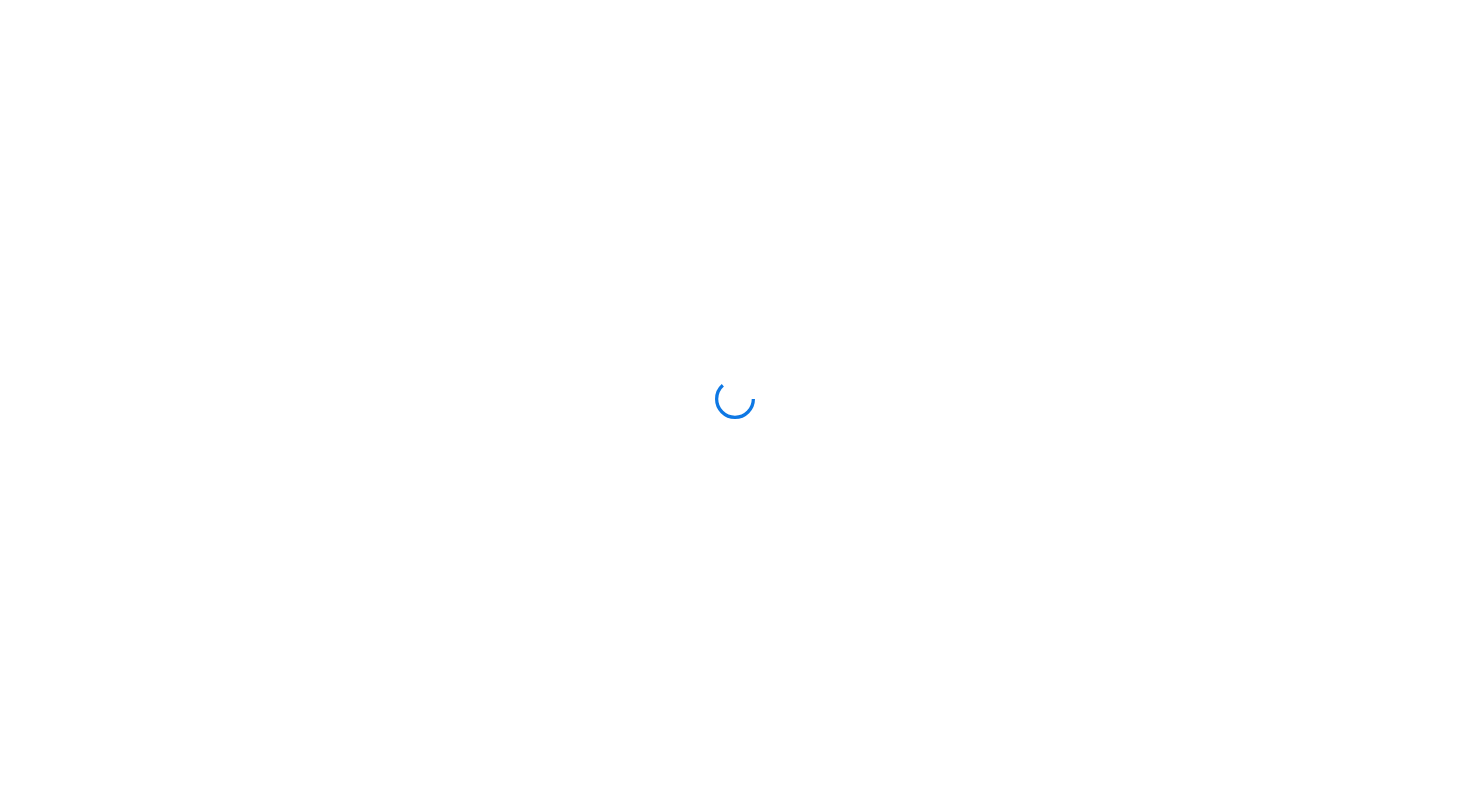 scroll, scrollTop: 0, scrollLeft: 0, axis: both 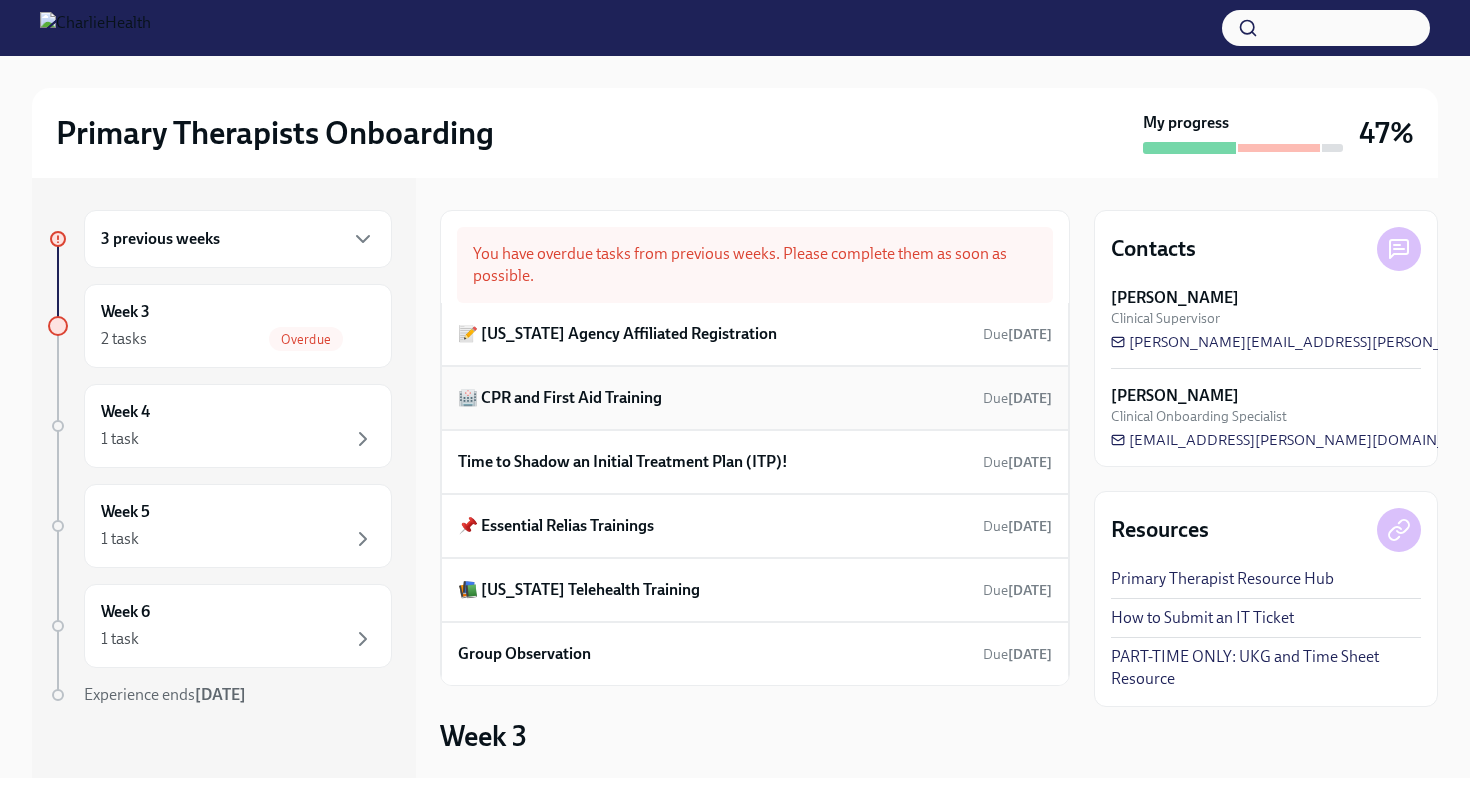 click on "🏥 CPR and First Aid Training Due  [DATE]" at bounding box center (755, 398) 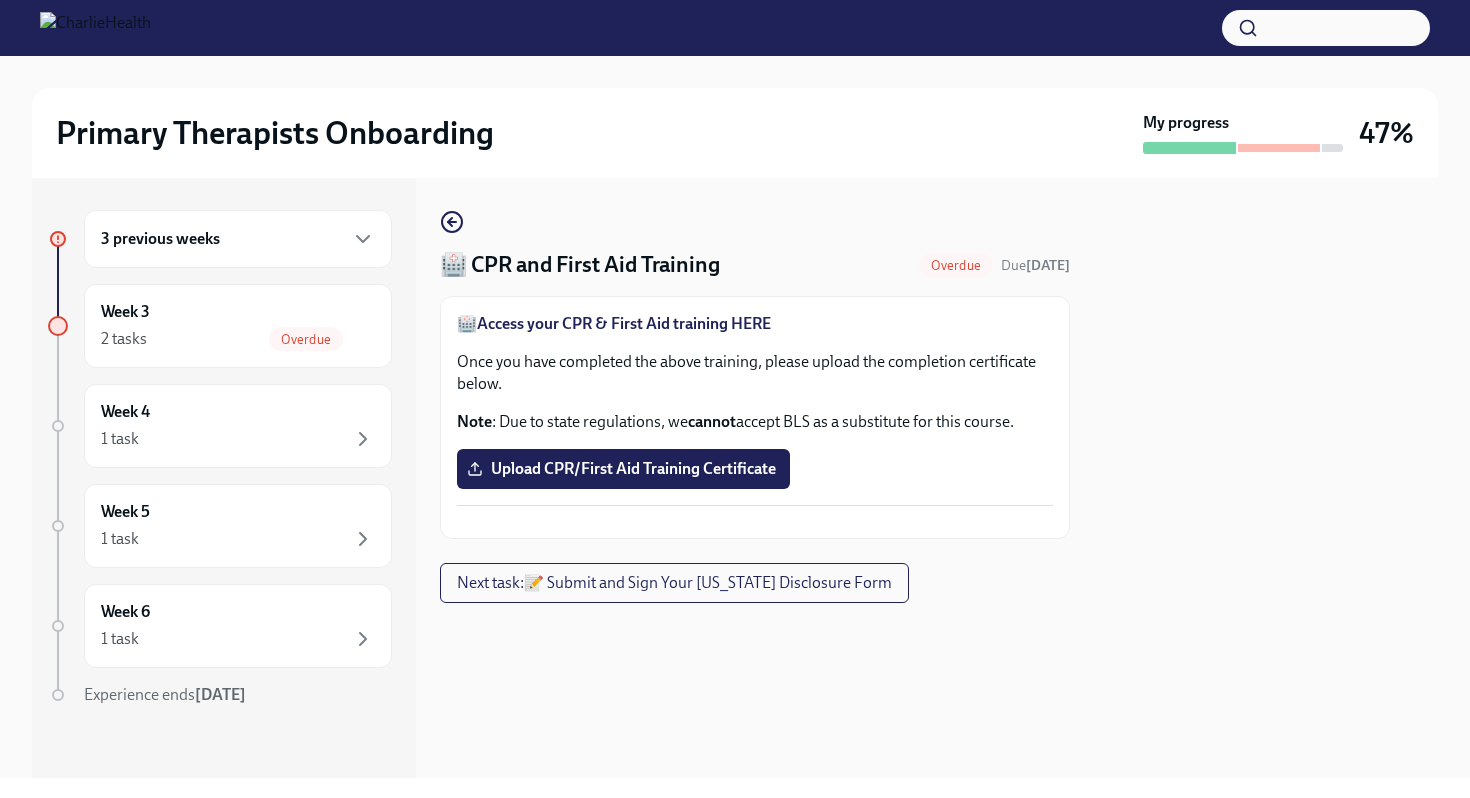 click on "Access your CPR & First Aid training HERE" at bounding box center [624, 323] 